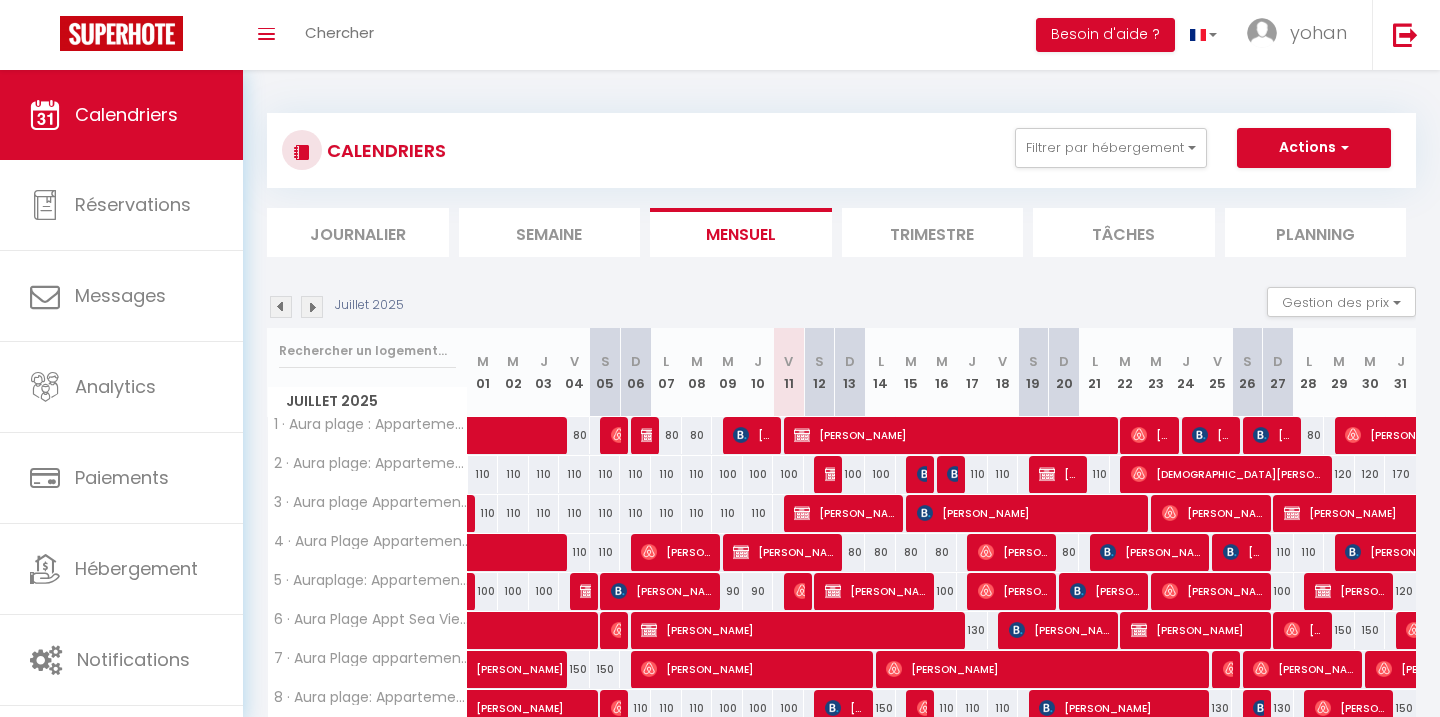 scroll, scrollTop: 0, scrollLeft: 0, axis: both 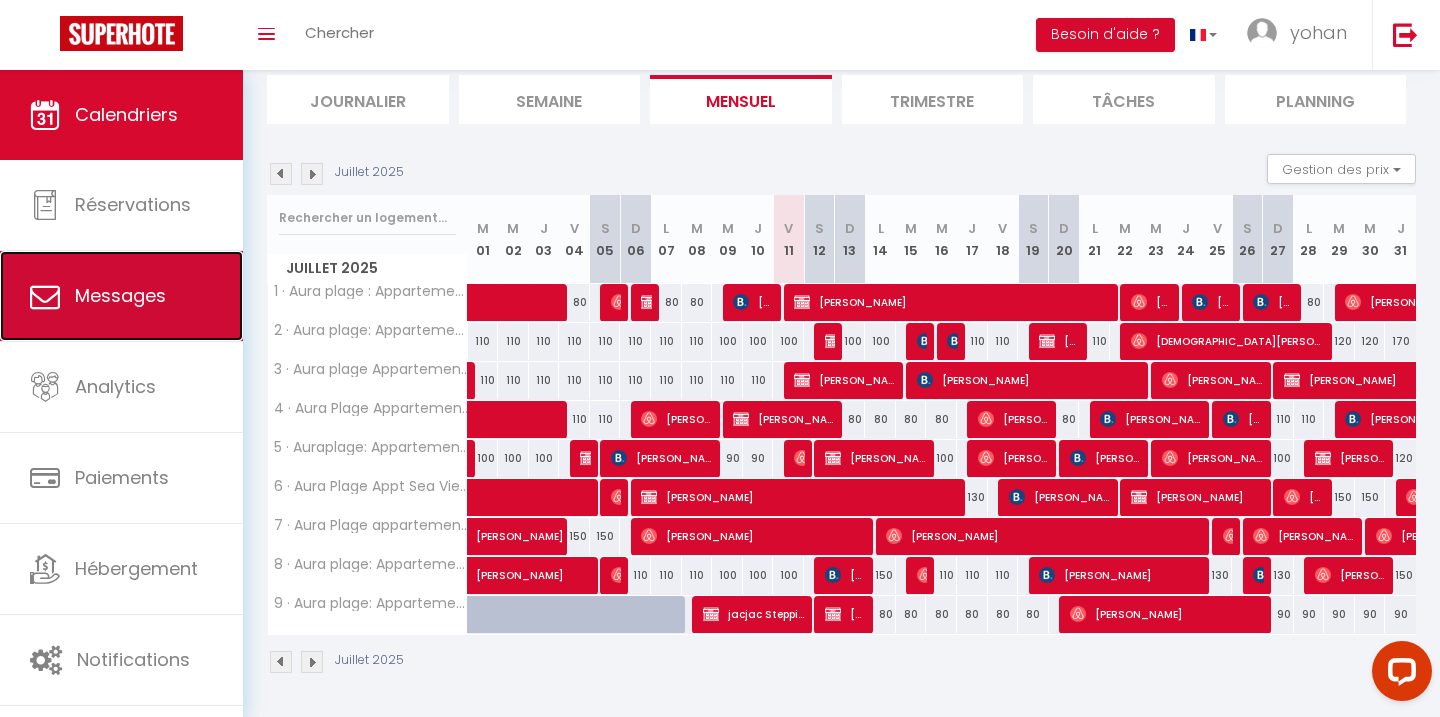 click on "Messages" at bounding box center (120, 295) 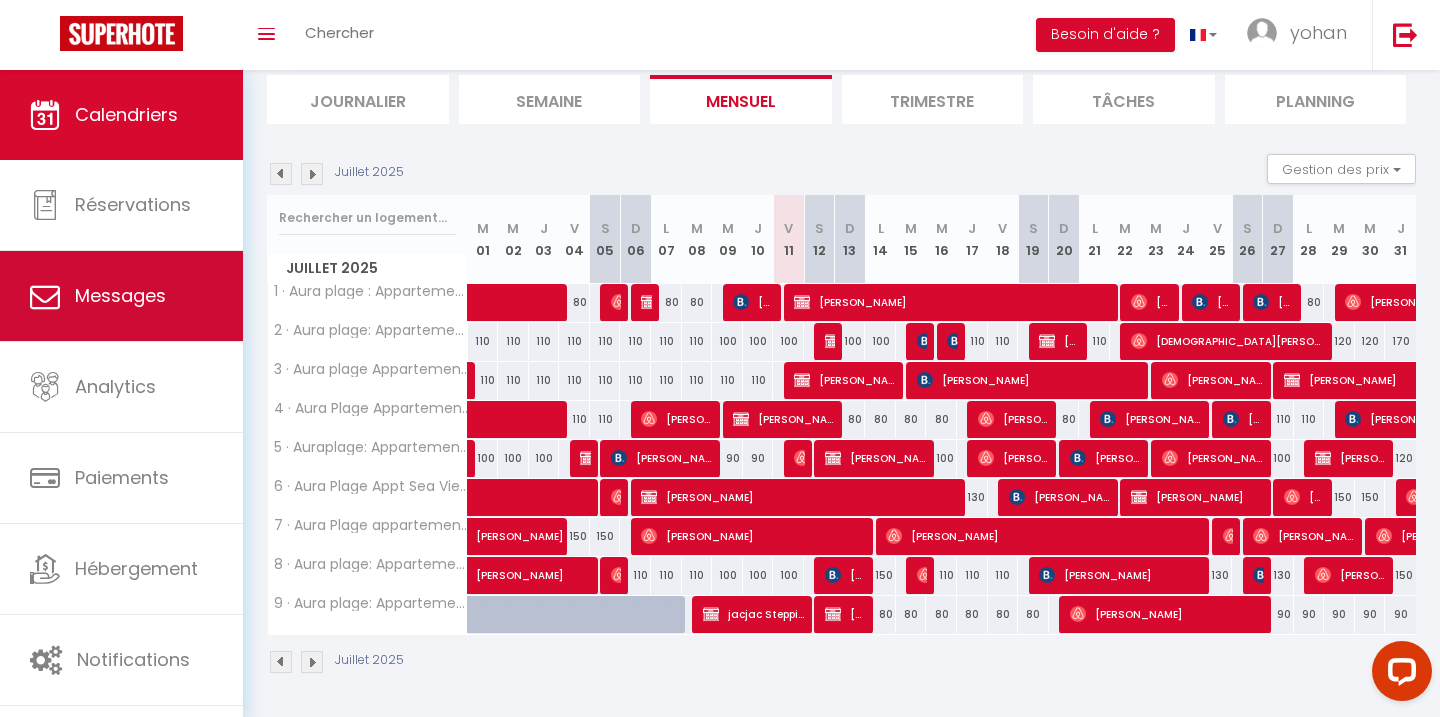 scroll, scrollTop: 0, scrollLeft: 0, axis: both 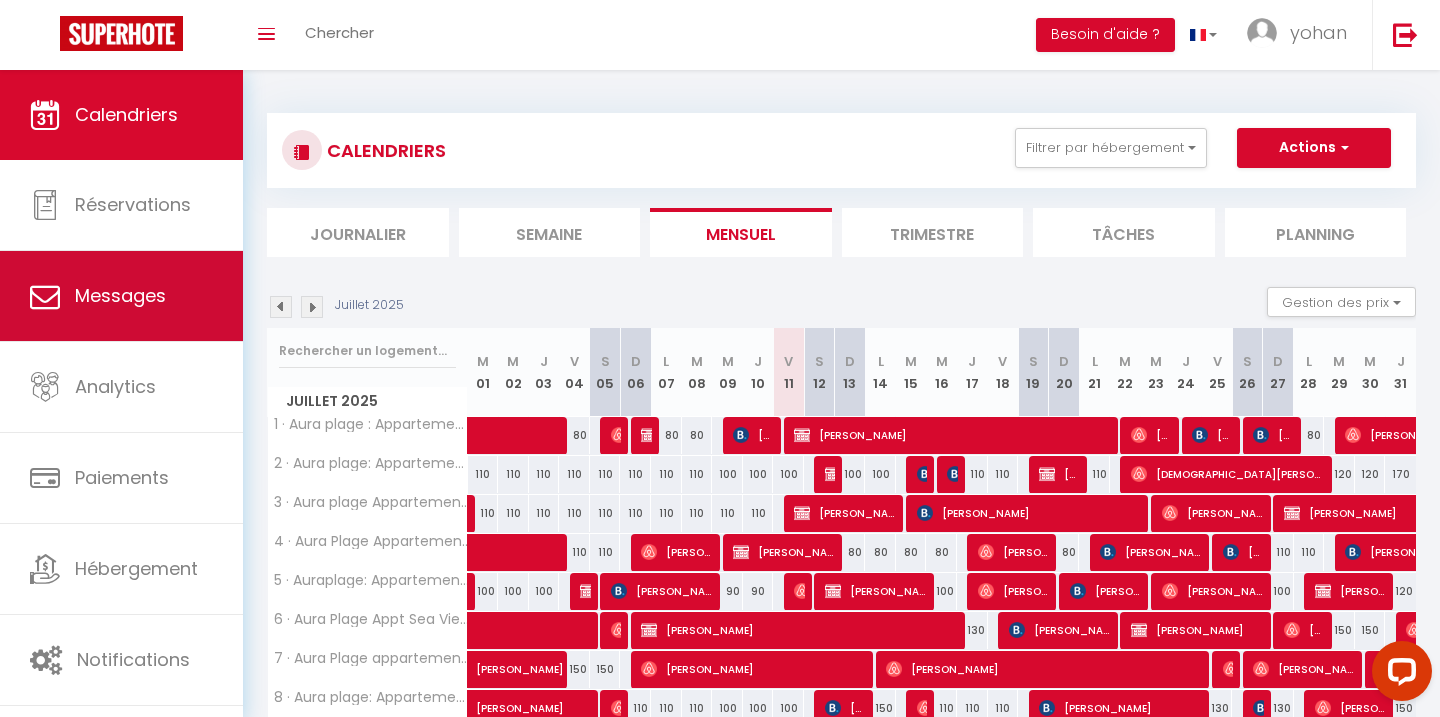 select on "message" 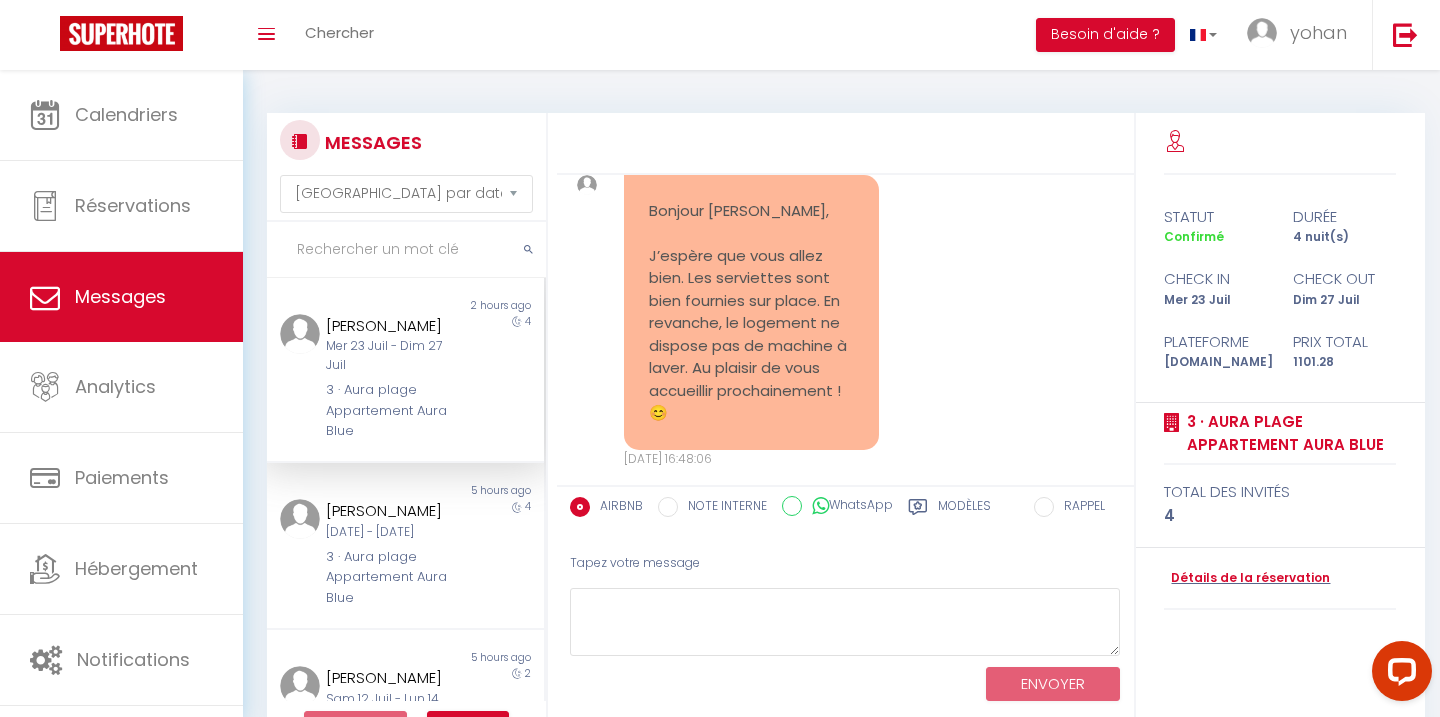 scroll, scrollTop: 2475, scrollLeft: 0, axis: vertical 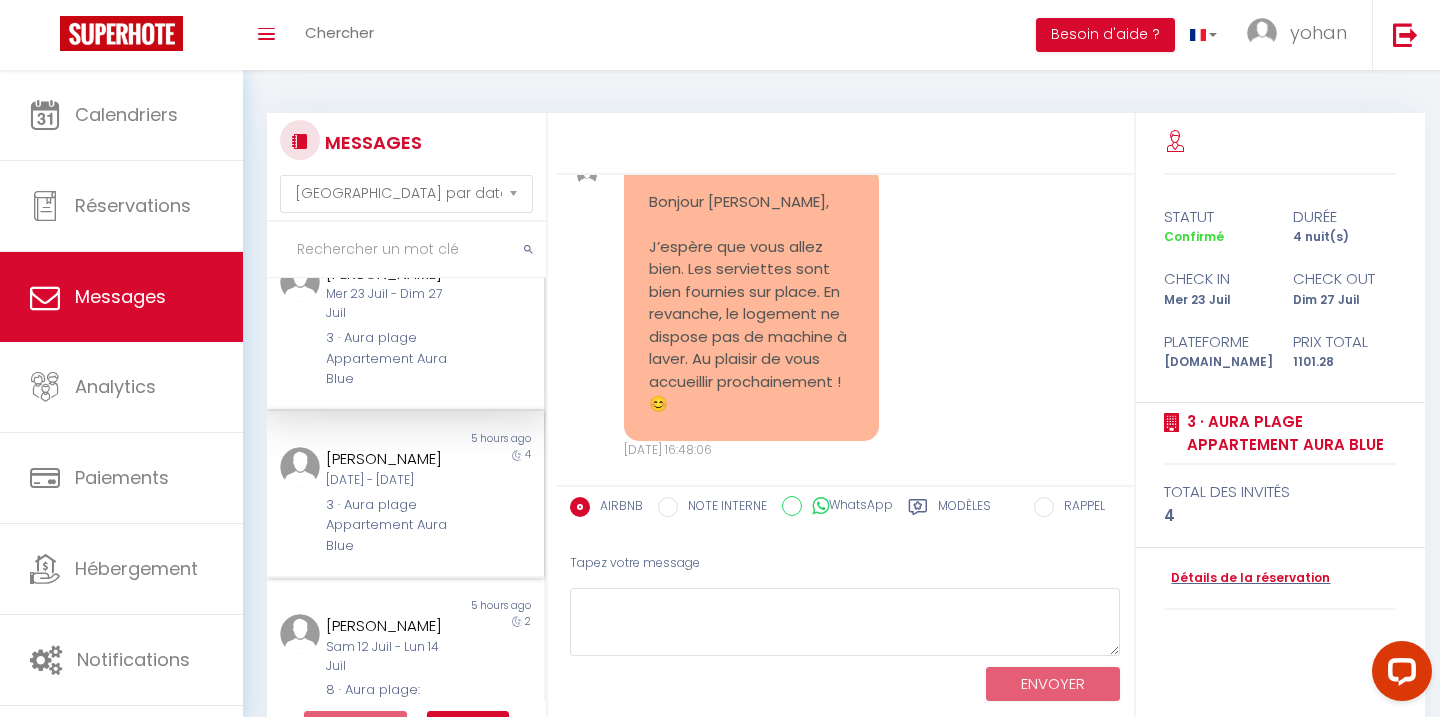 click on "4" at bounding box center [509, 501] 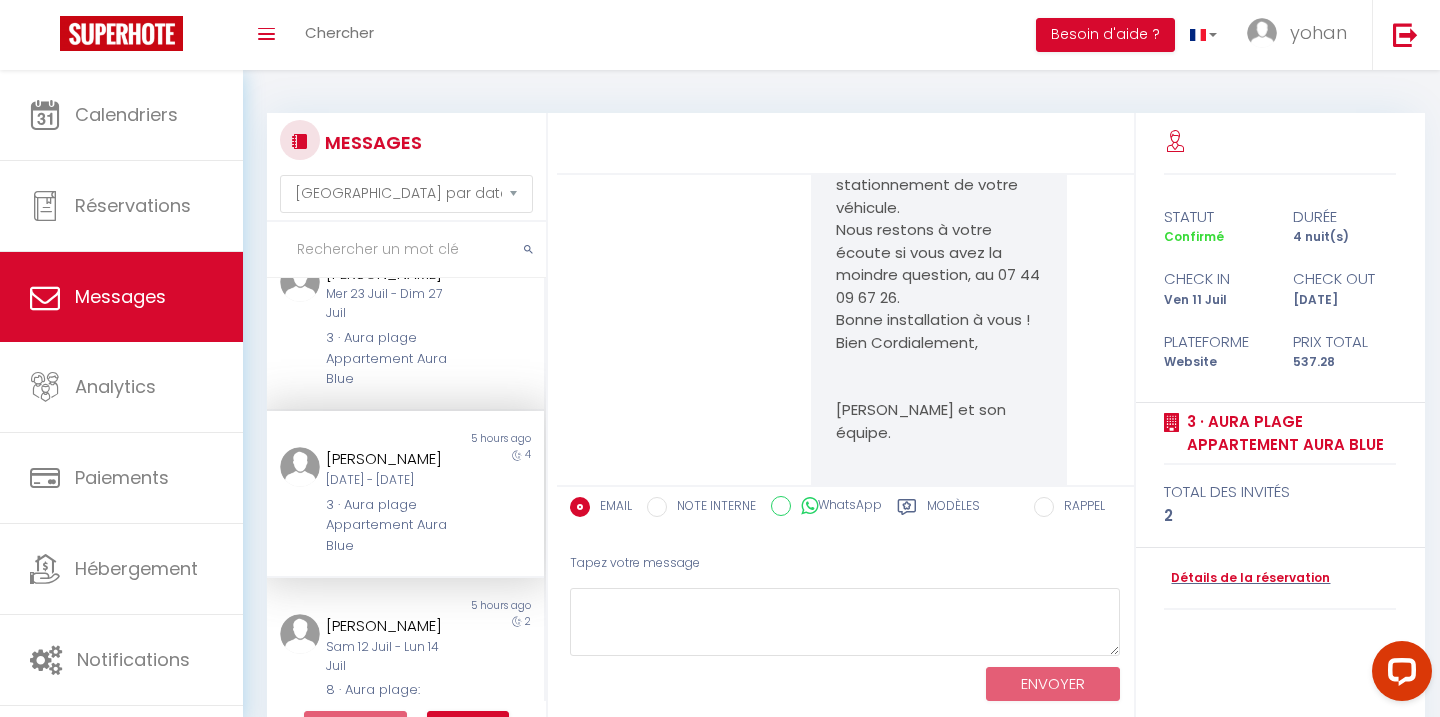 scroll, scrollTop: 3408, scrollLeft: 0, axis: vertical 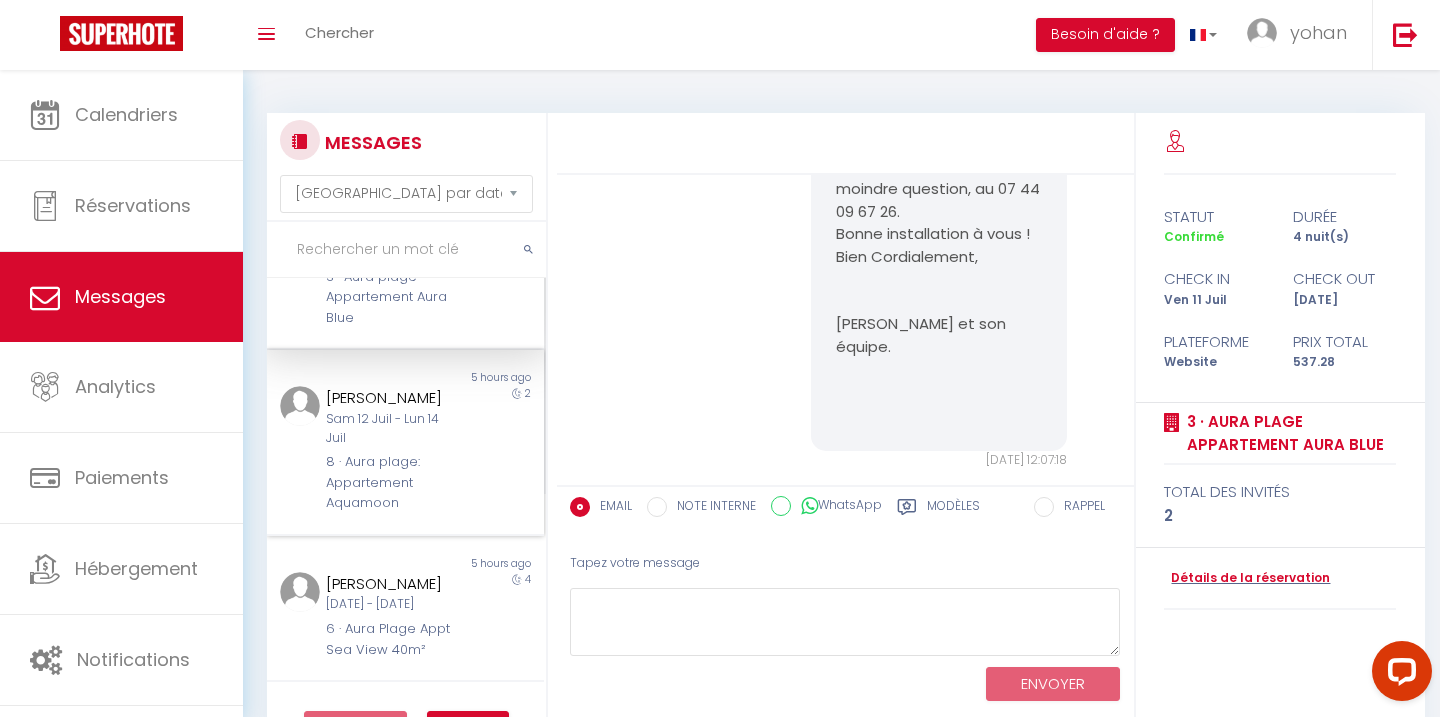 click on "2" at bounding box center (509, 450) 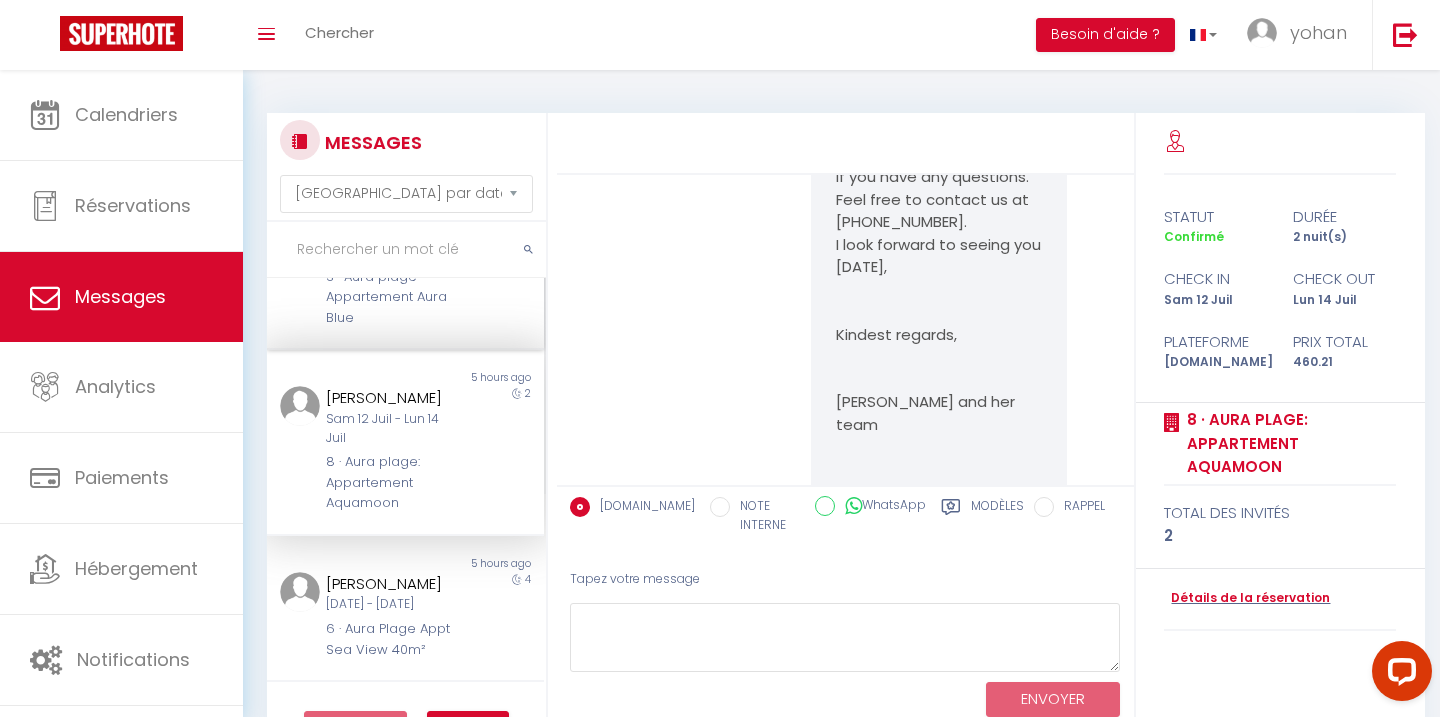 click on "3 · Aura plage Appartement Aura Blue" at bounding box center (393, 297) 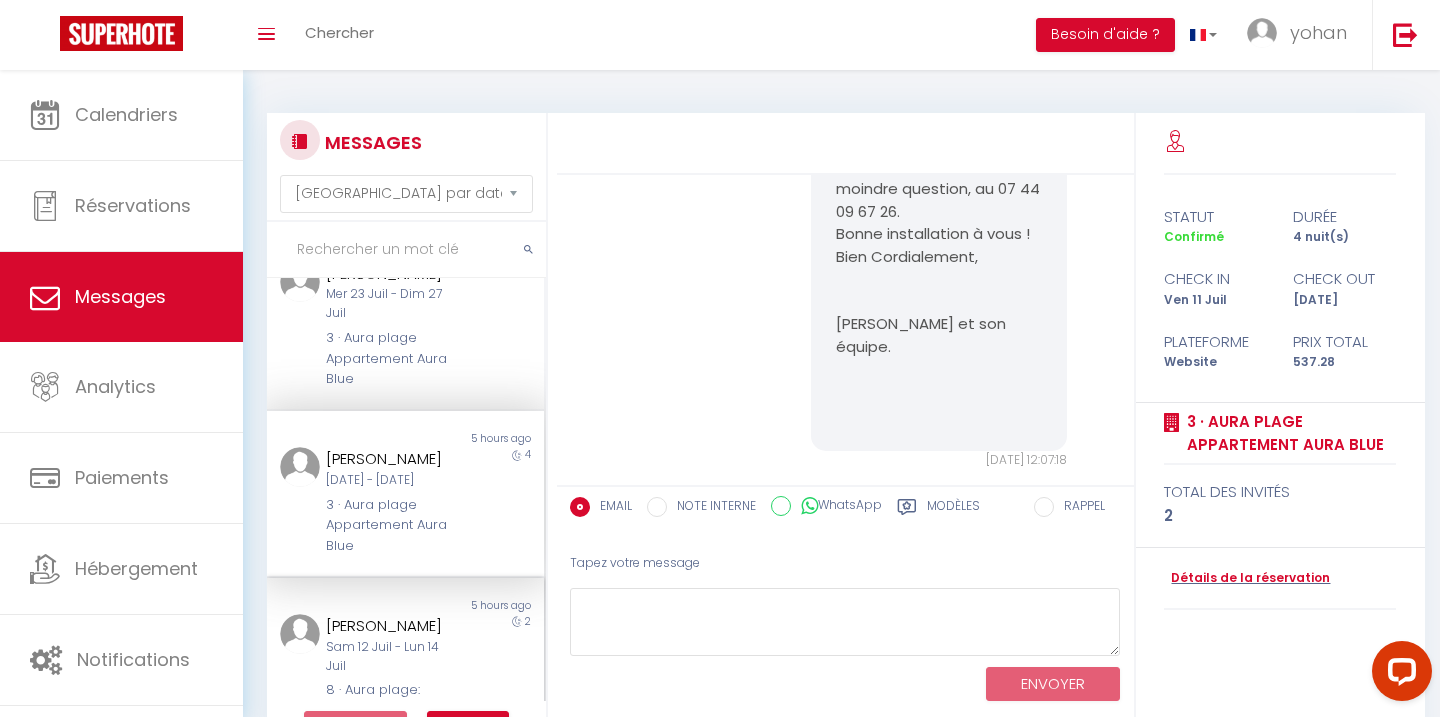 scroll, scrollTop: 0, scrollLeft: 0, axis: both 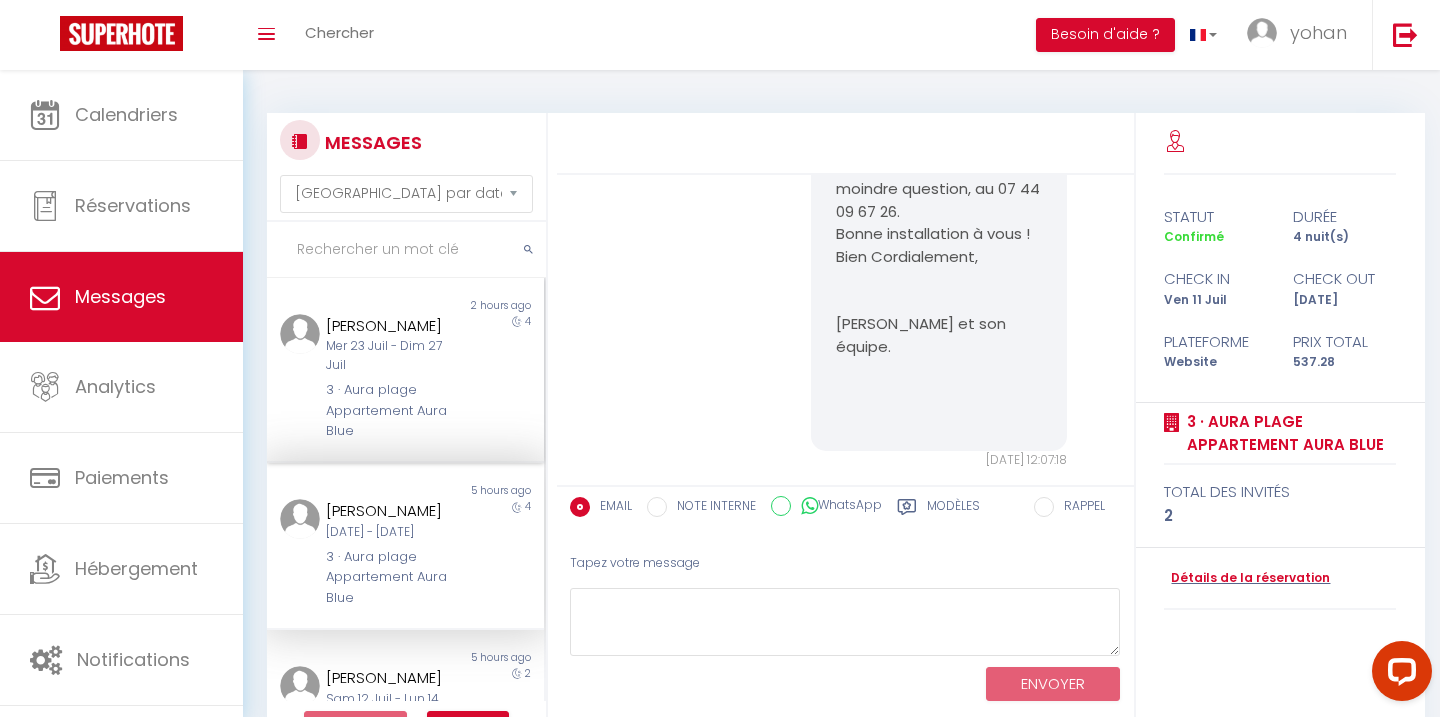 click on "4" at bounding box center (509, 378) 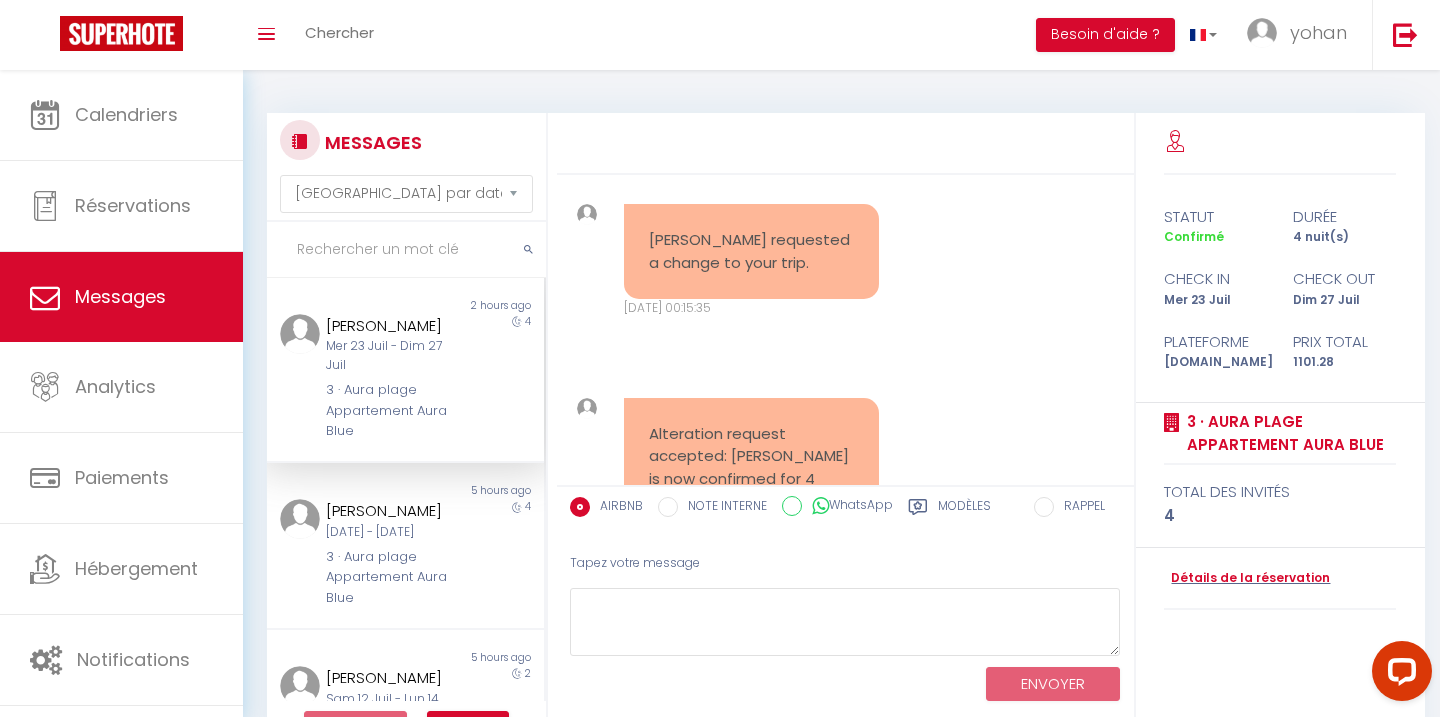 scroll, scrollTop: 2487, scrollLeft: 0, axis: vertical 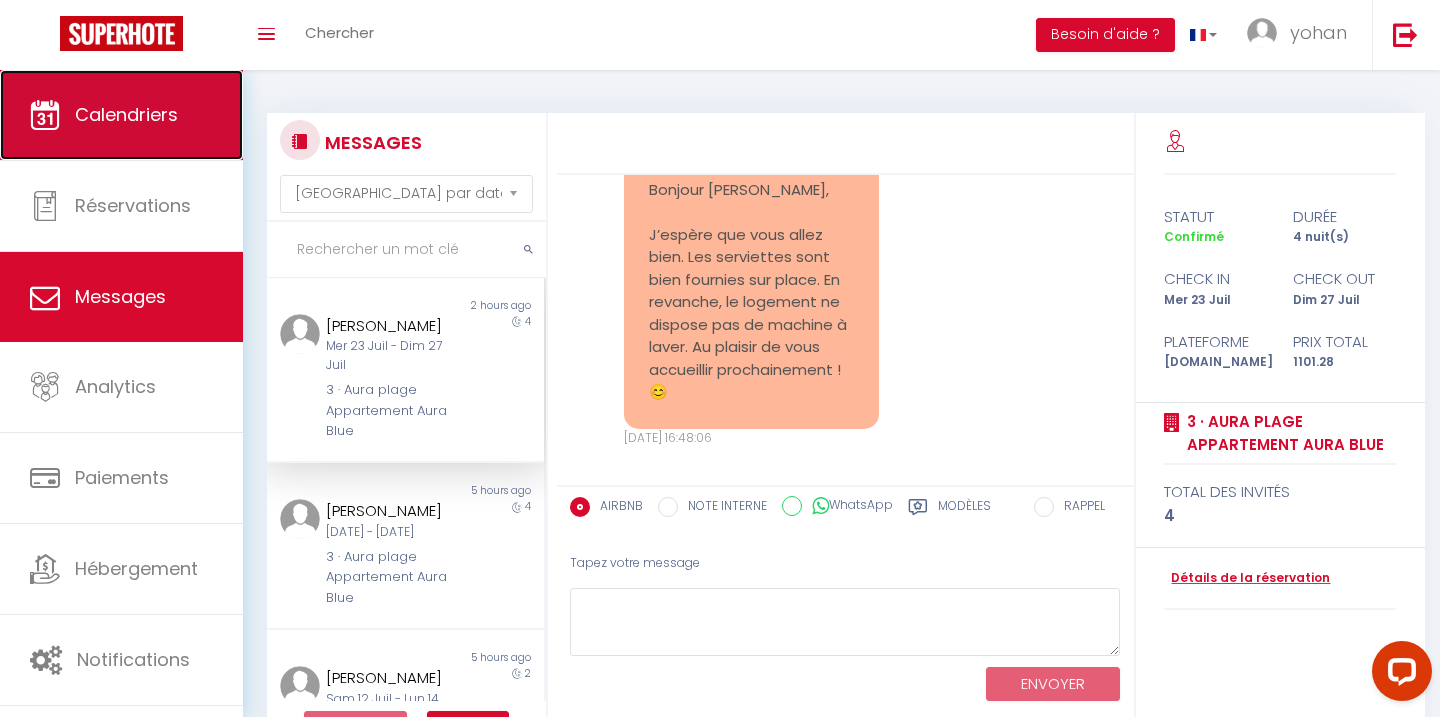 click on "Calendriers" at bounding box center (121, 115) 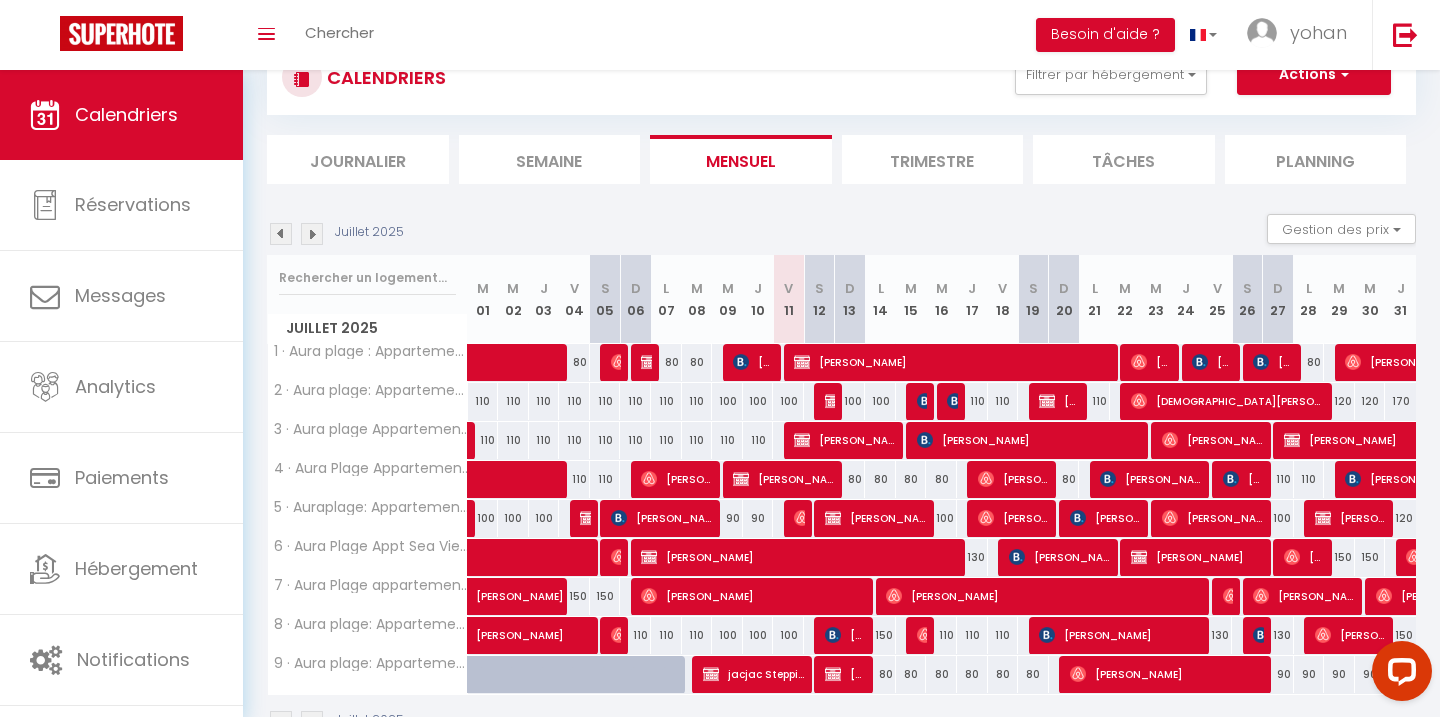 scroll, scrollTop: 0, scrollLeft: 0, axis: both 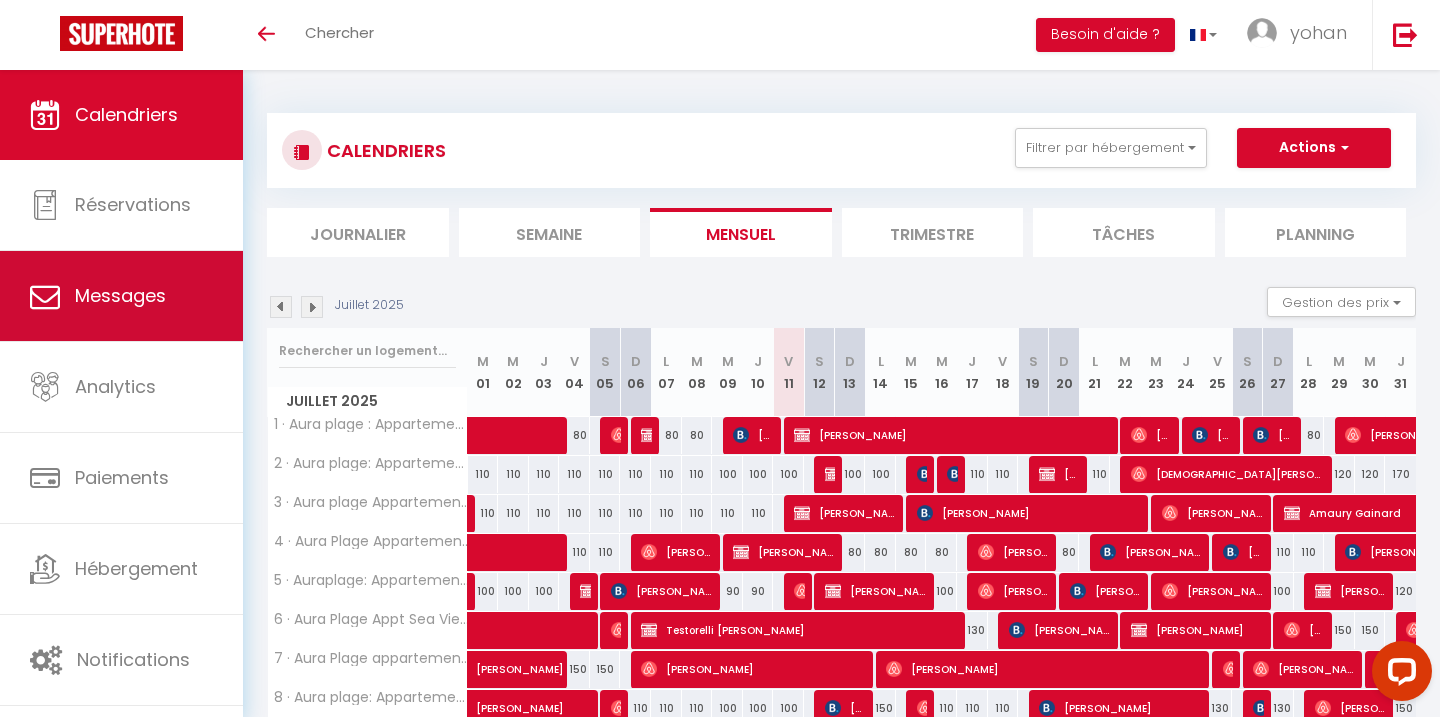 click on "Messages" at bounding box center (121, 296) 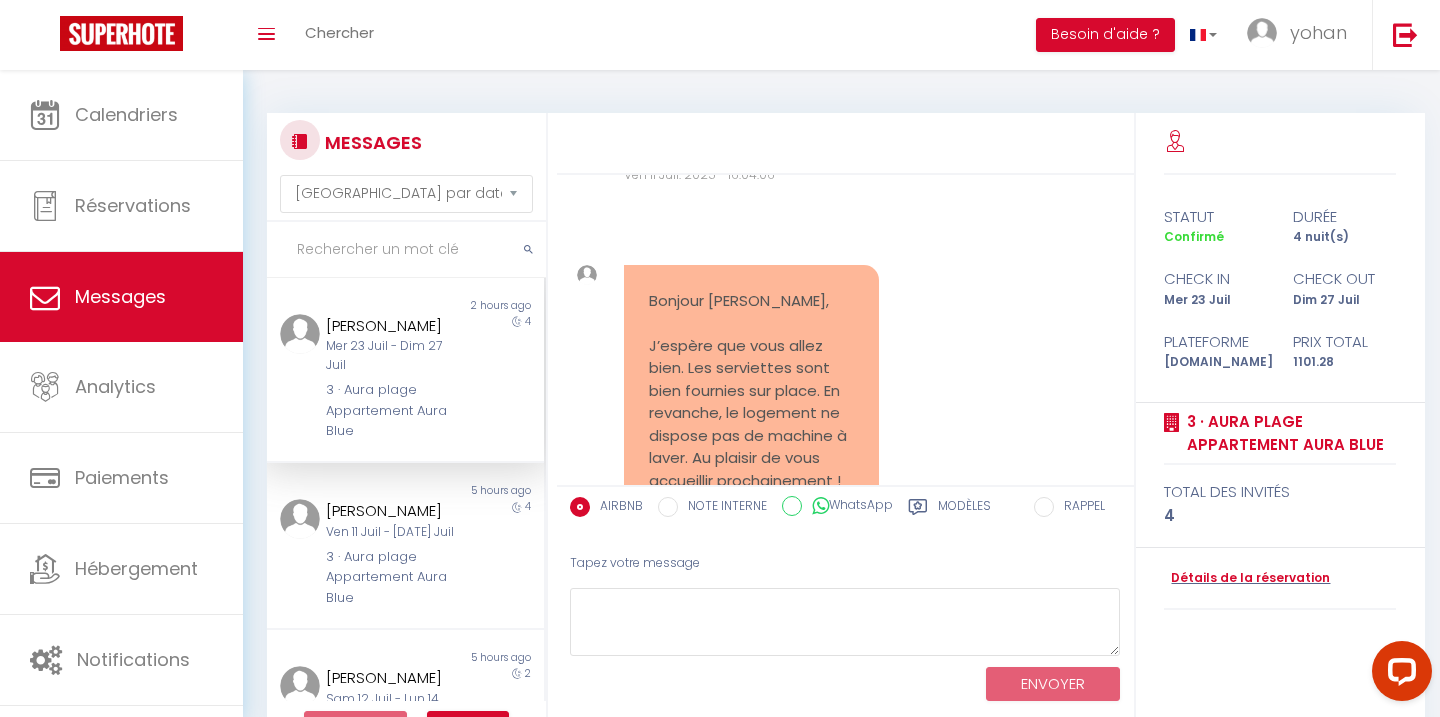 scroll, scrollTop: 2487, scrollLeft: 0, axis: vertical 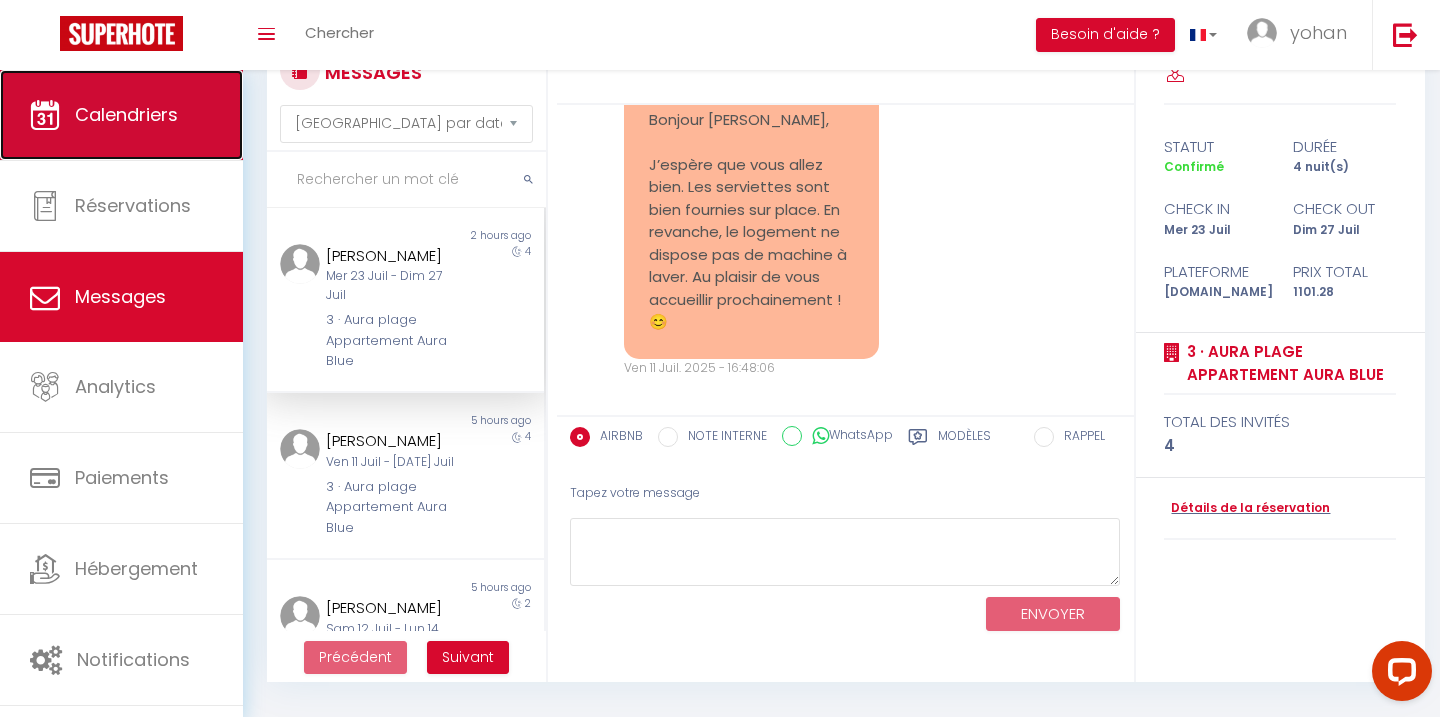 click on "Calendriers" at bounding box center [121, 115] 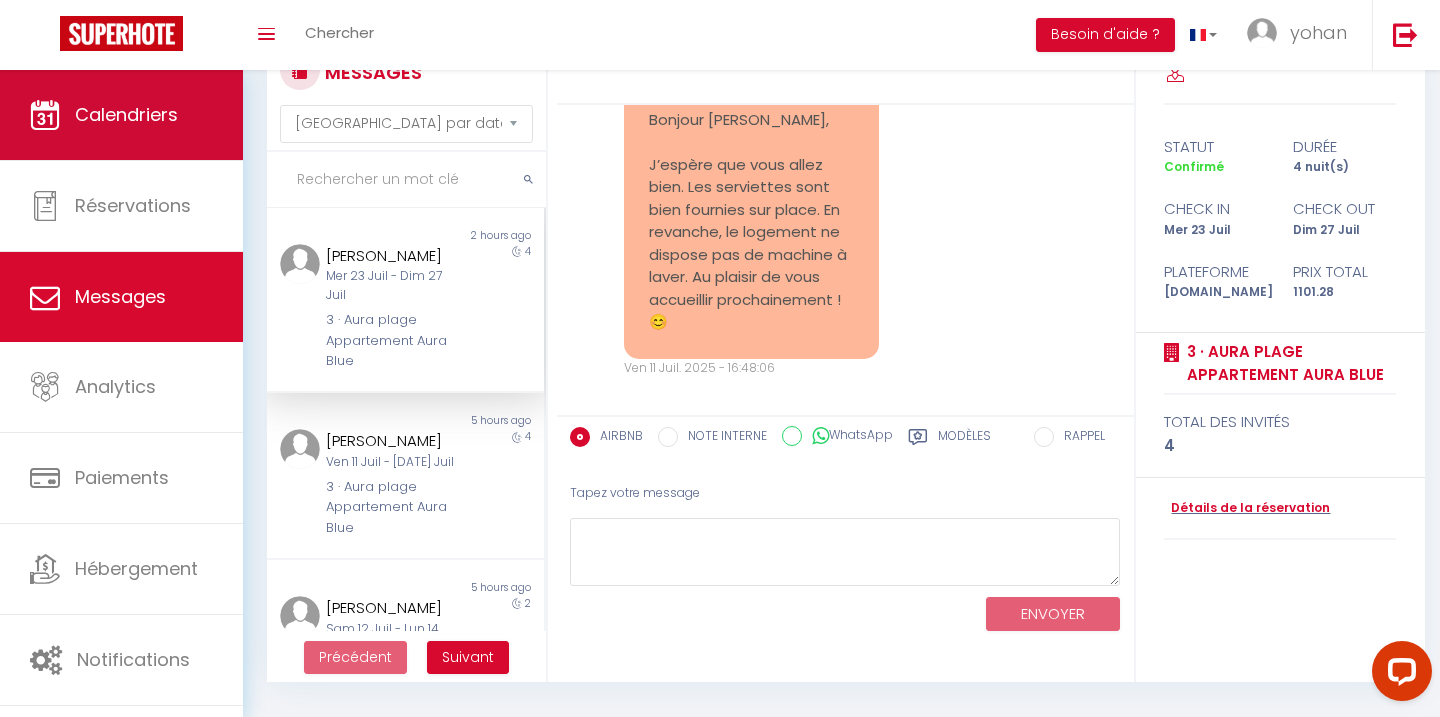 scroll, scrollTop: 0, scrollLeft: 0, axis: both 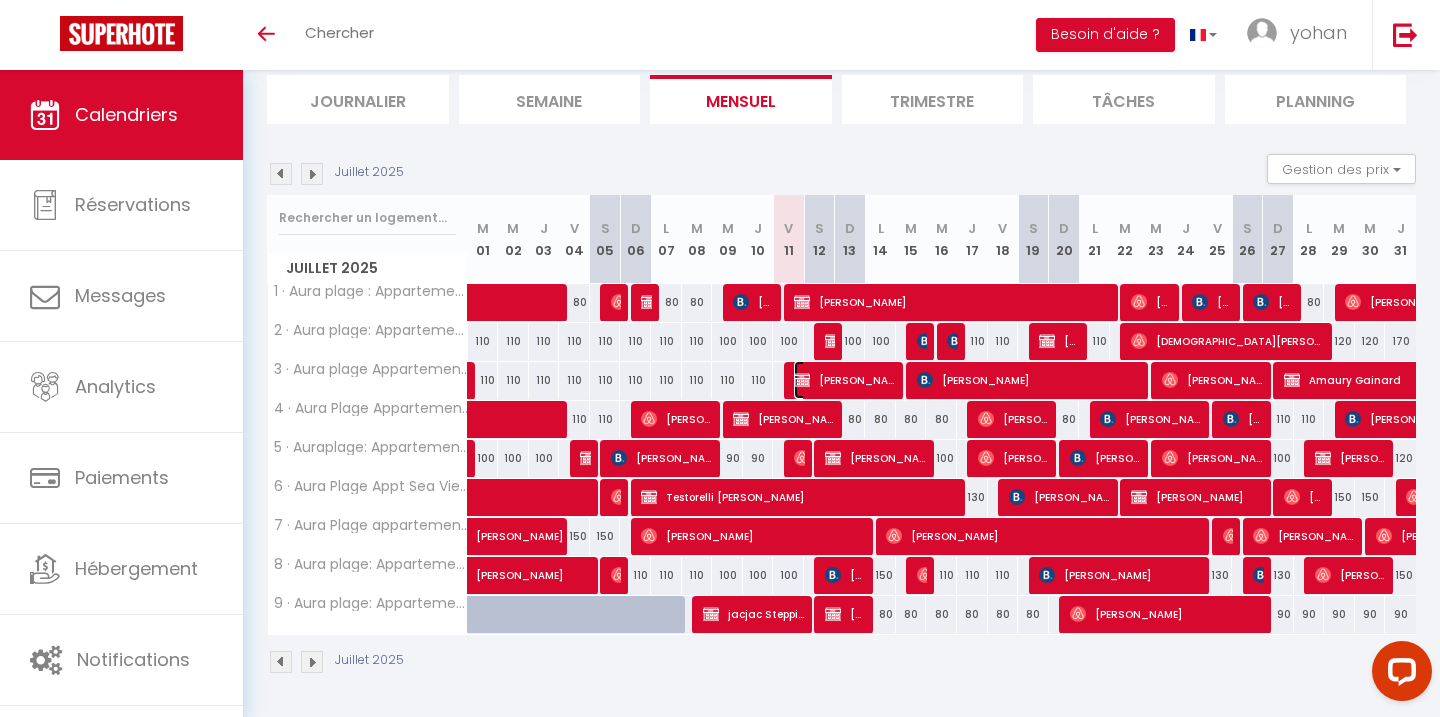 click at bounding box center (802, 380) 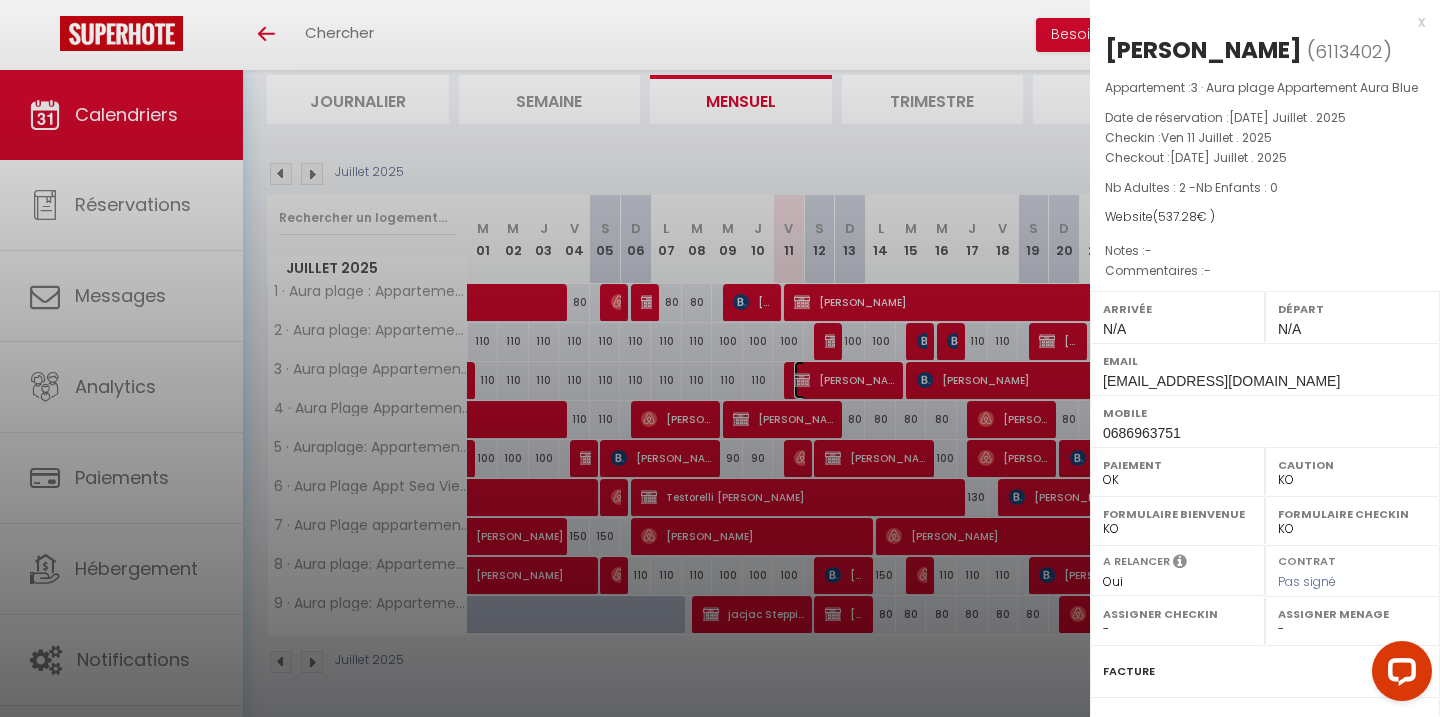 scroll, scrollTop: 215, scrollLeft: 0, axis: vertical 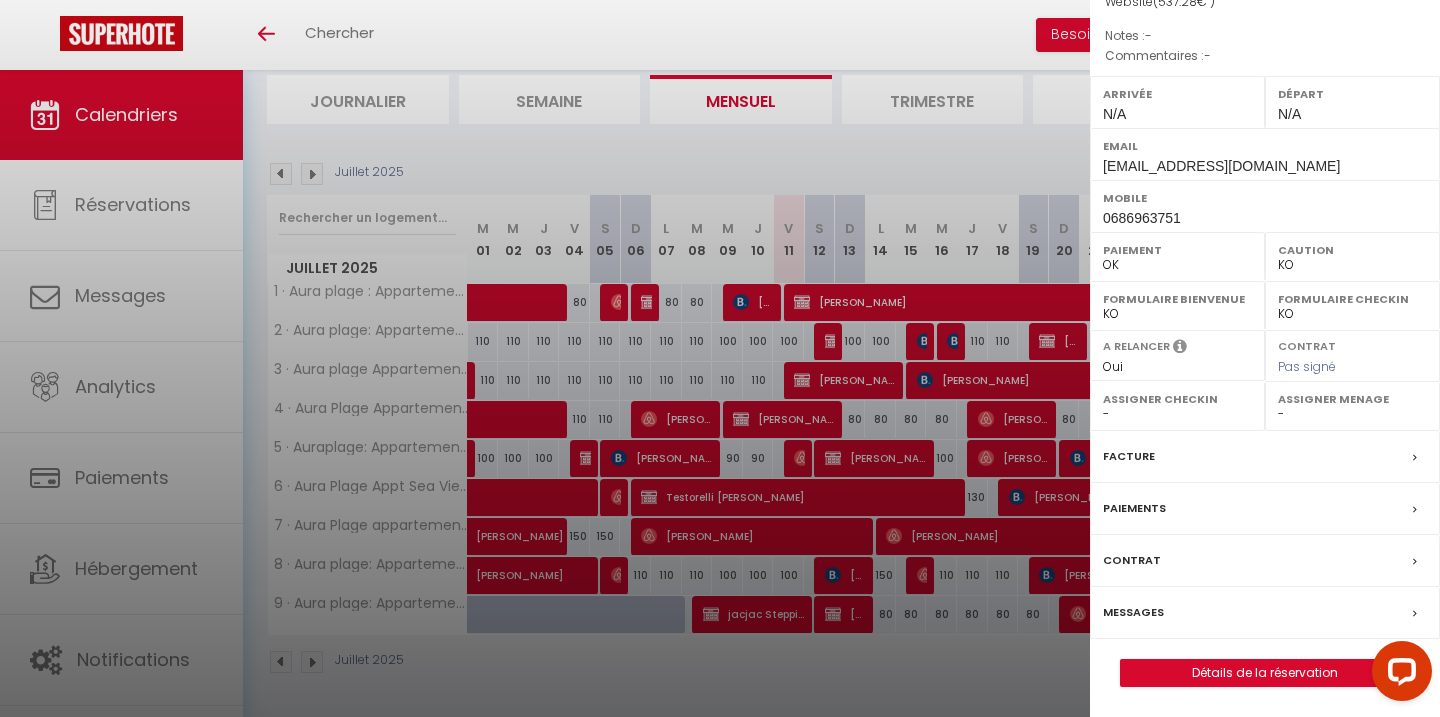 click on "Messages" at bounding box center [1265, 613] 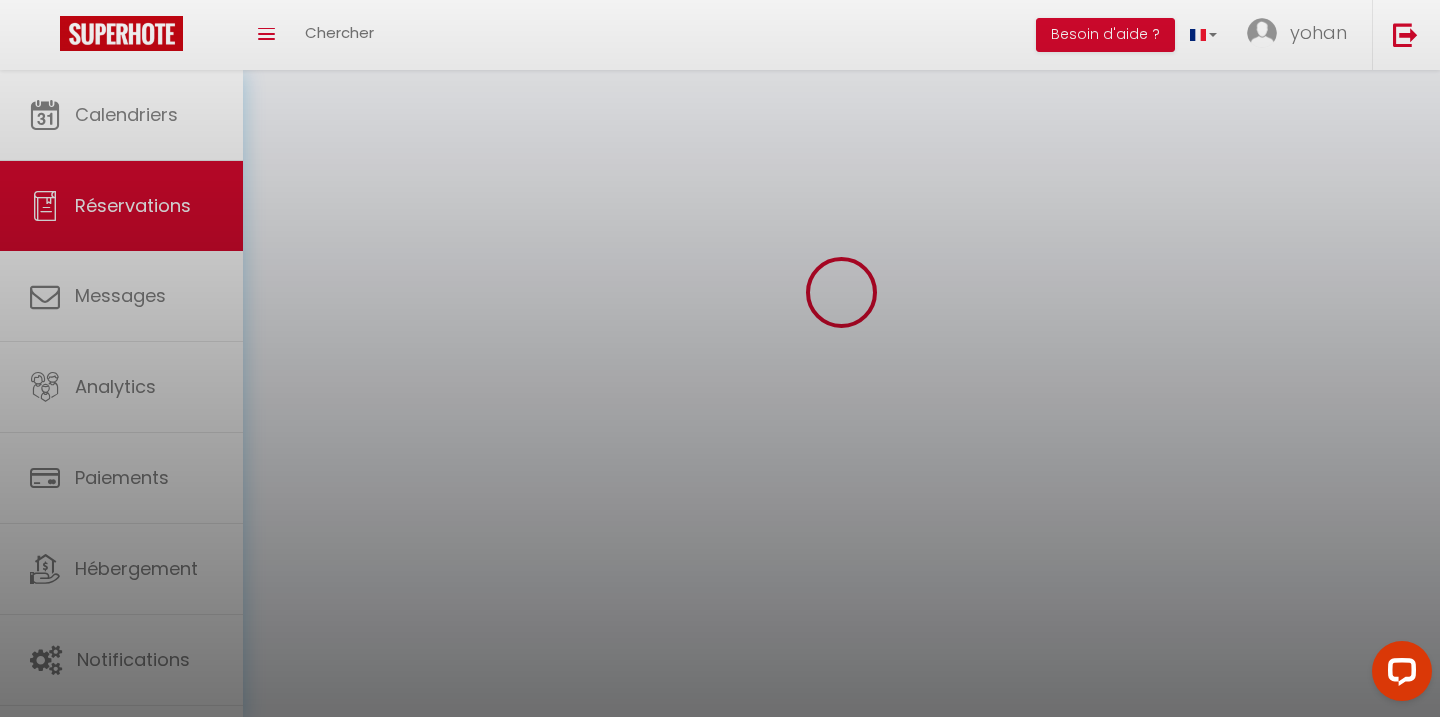 scroll, scrollTop: 0, scrollLeft: 0, axis: both 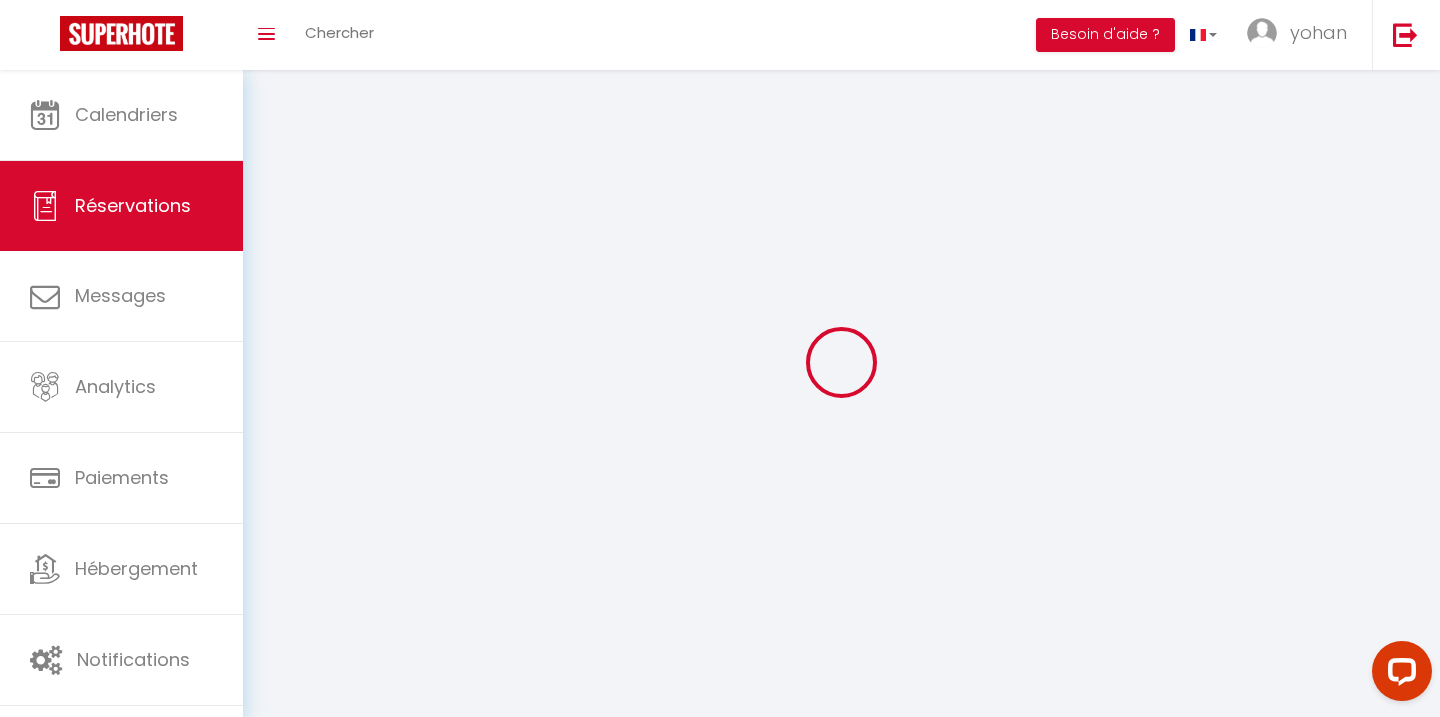 select 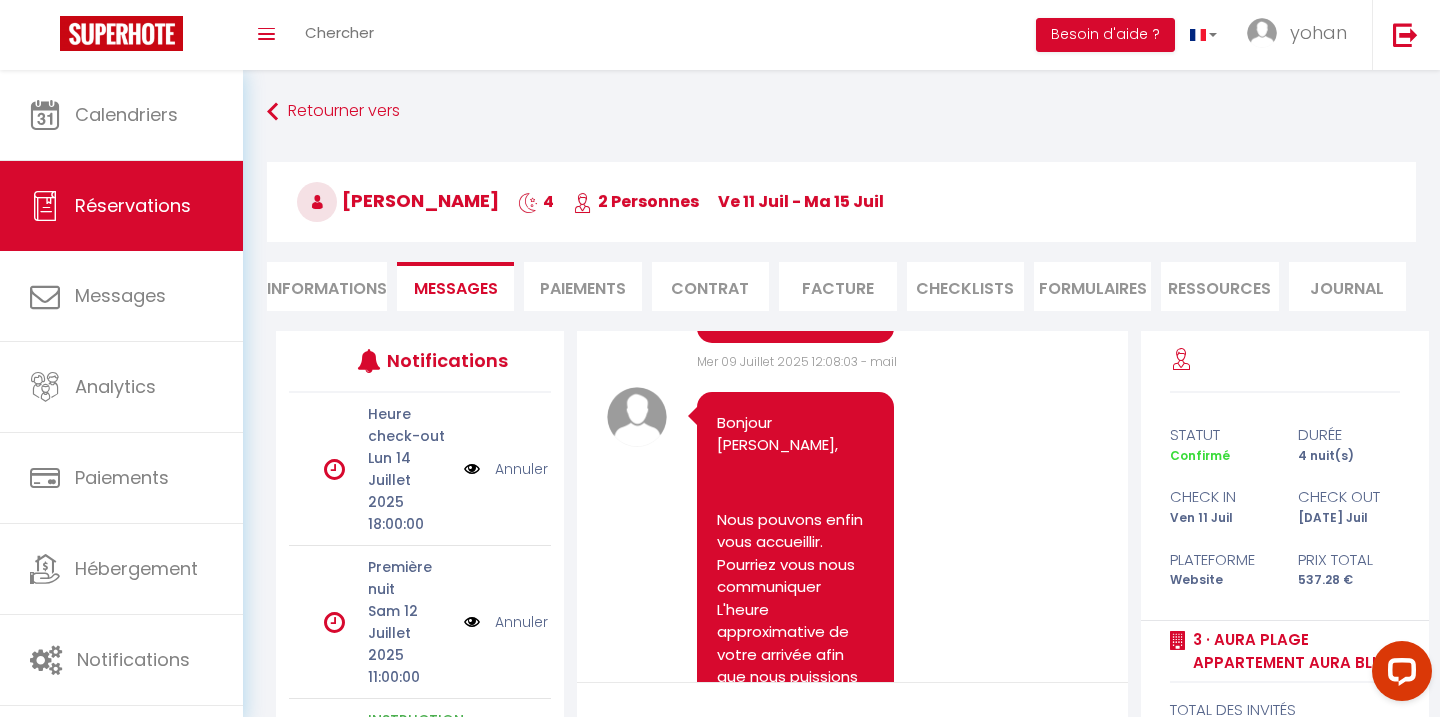 scroll, scrollTop: 1787, scrollLeft: 0, axis: vertical 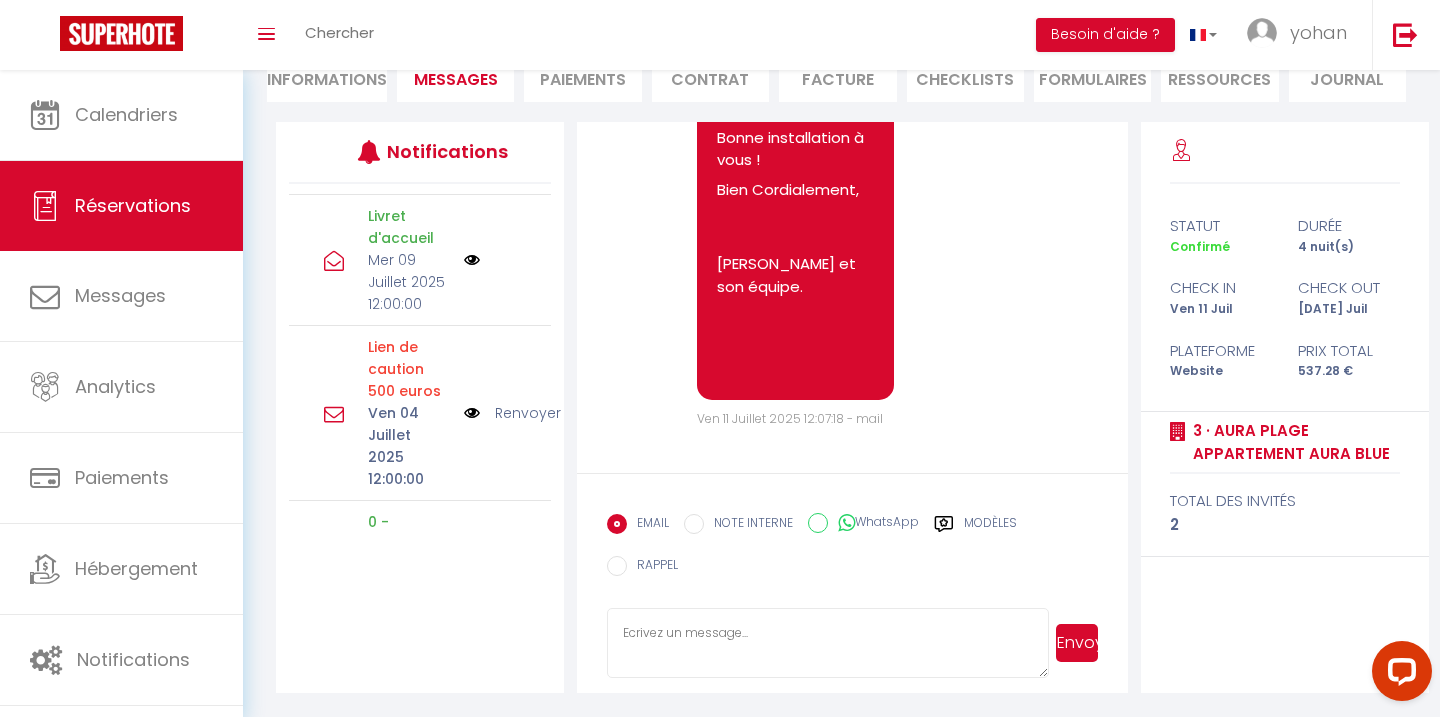 click at bounding box center [472, 413] 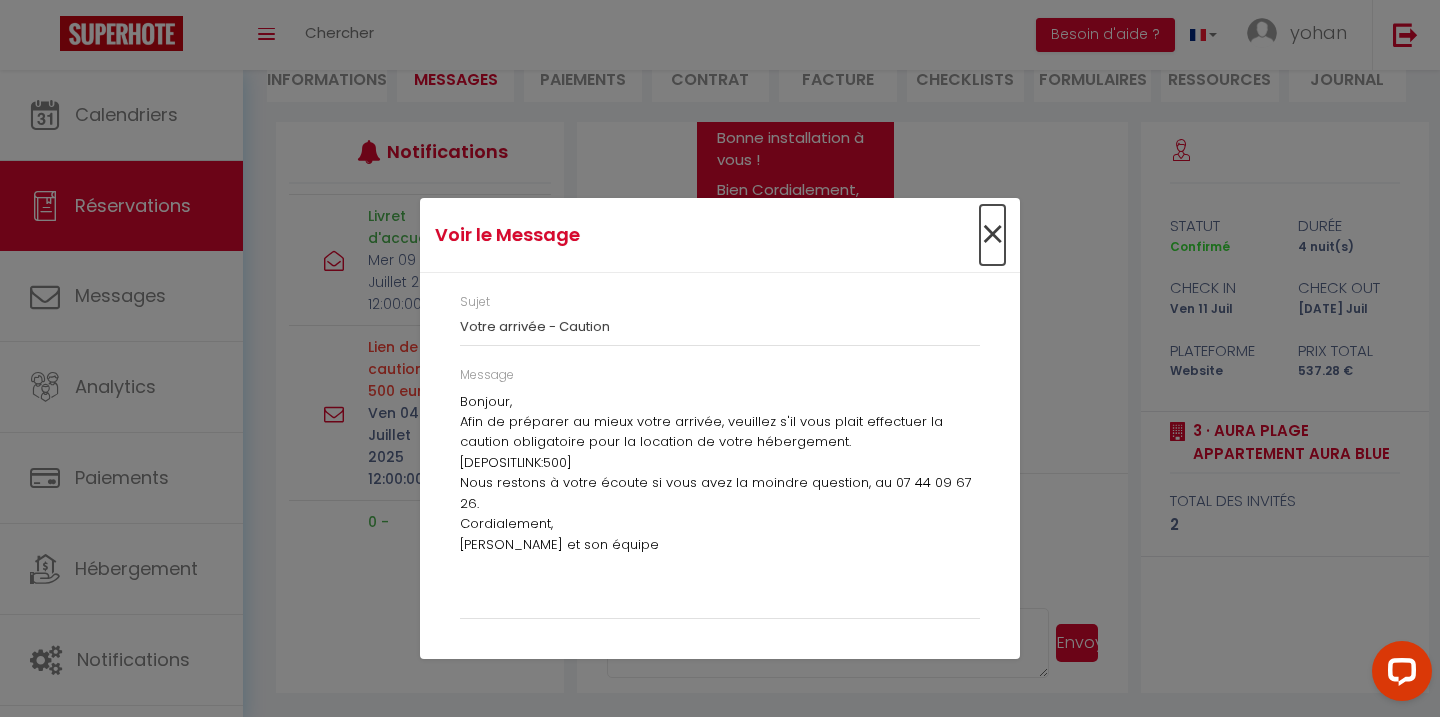 click on "×" at bounding box center (992, 235) 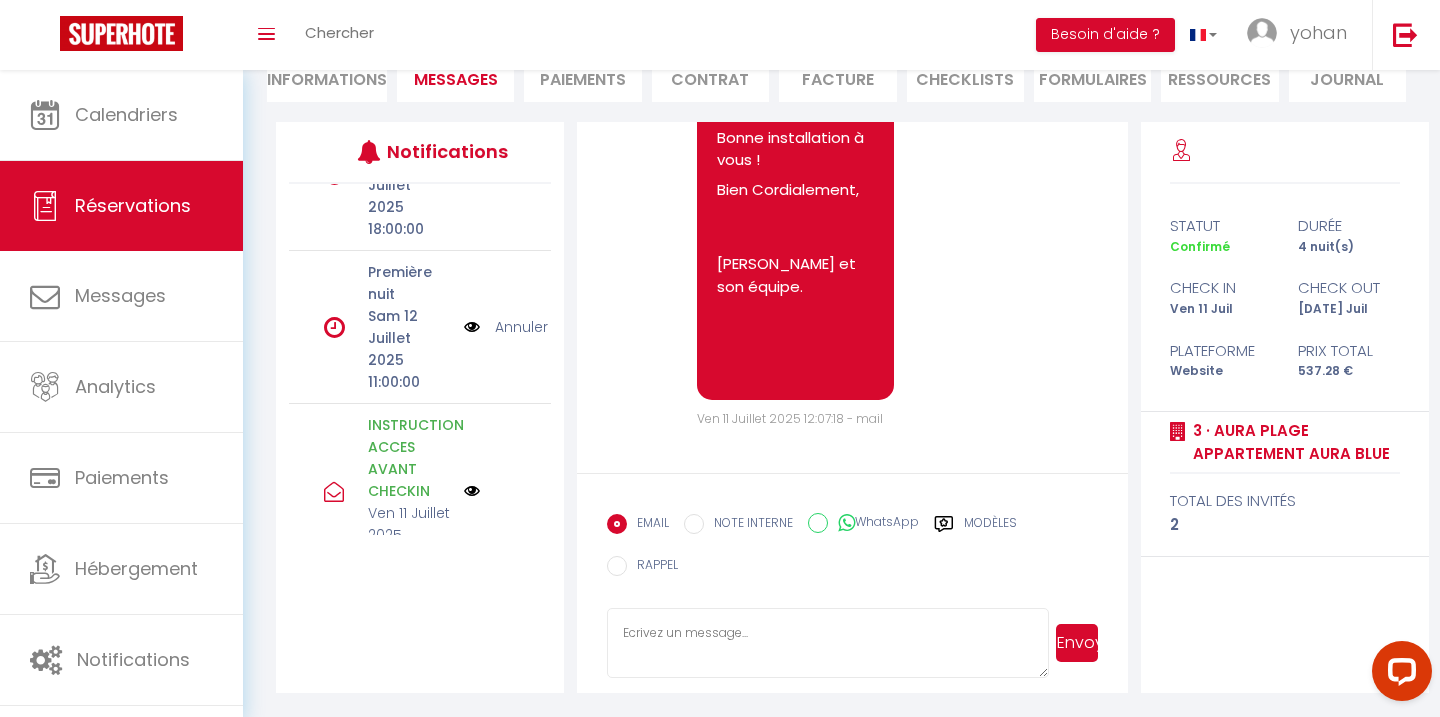 scroll, scrollTop: 0, scrollLeft: 0, axis: both 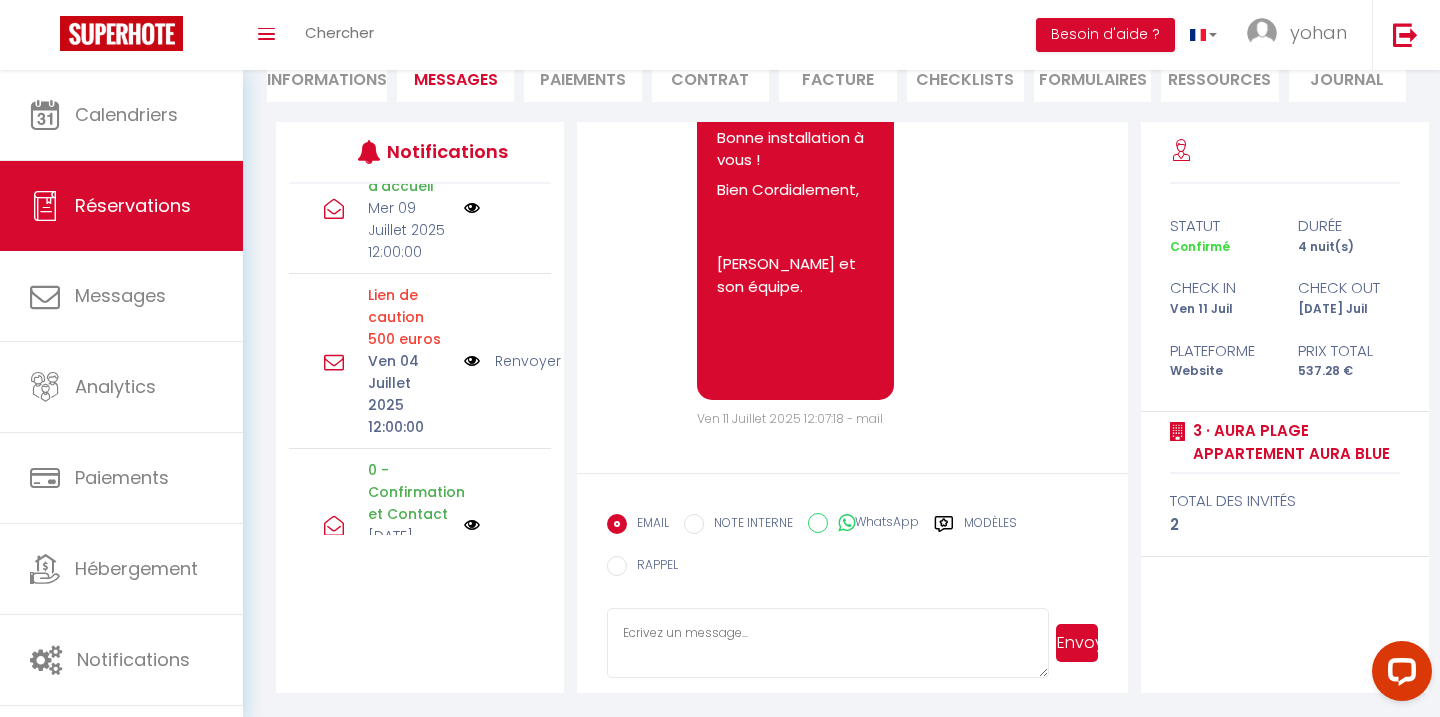 click at bounding box center [472, 361] 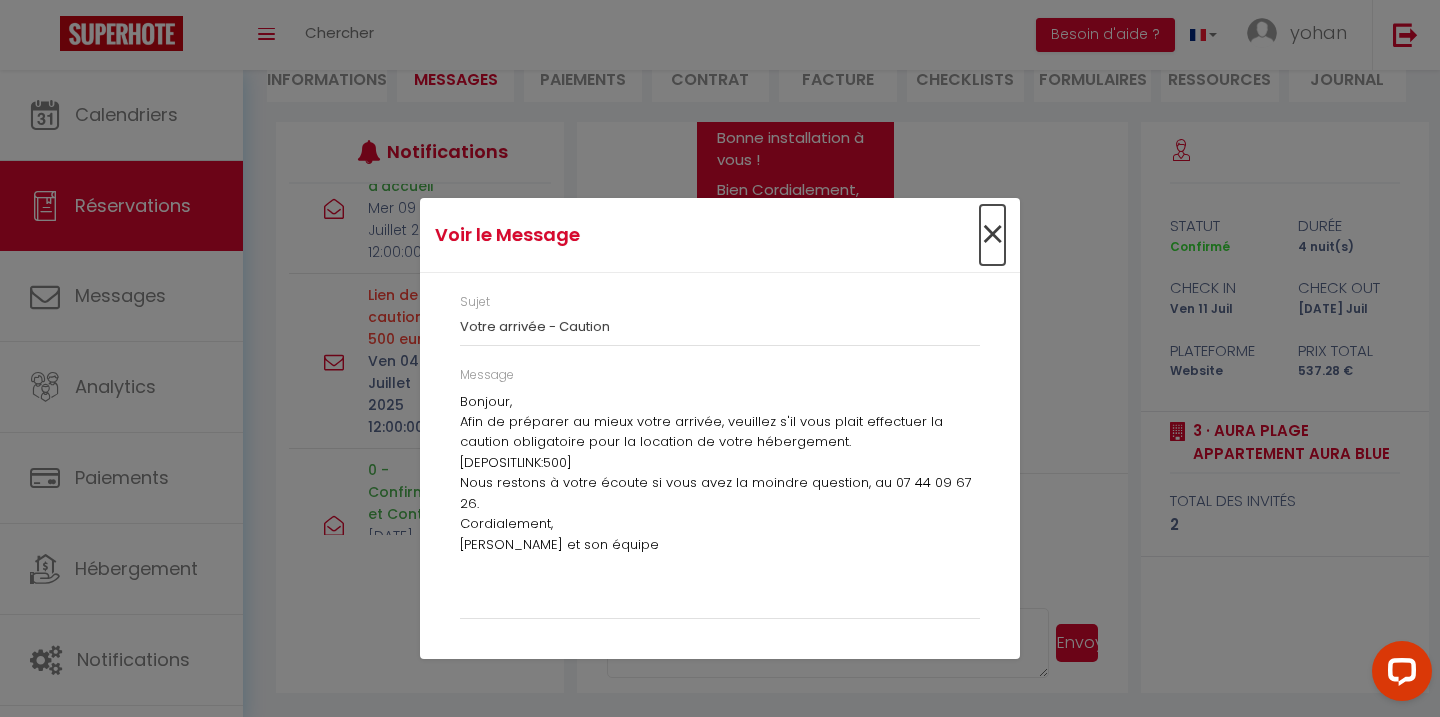 click on "×" at bounding box center [992, 235] 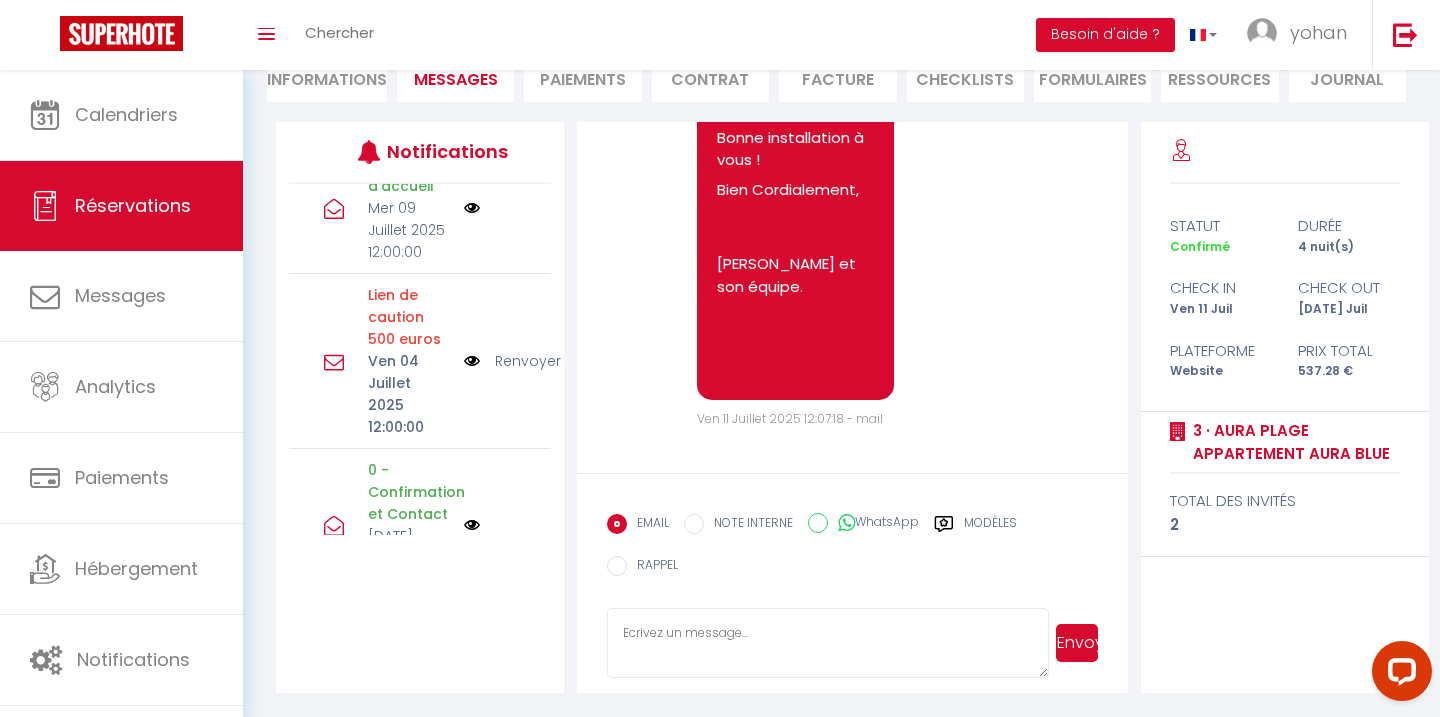 scroll, scrollTop: 4116, scrollLeft: 0, axis: vertical 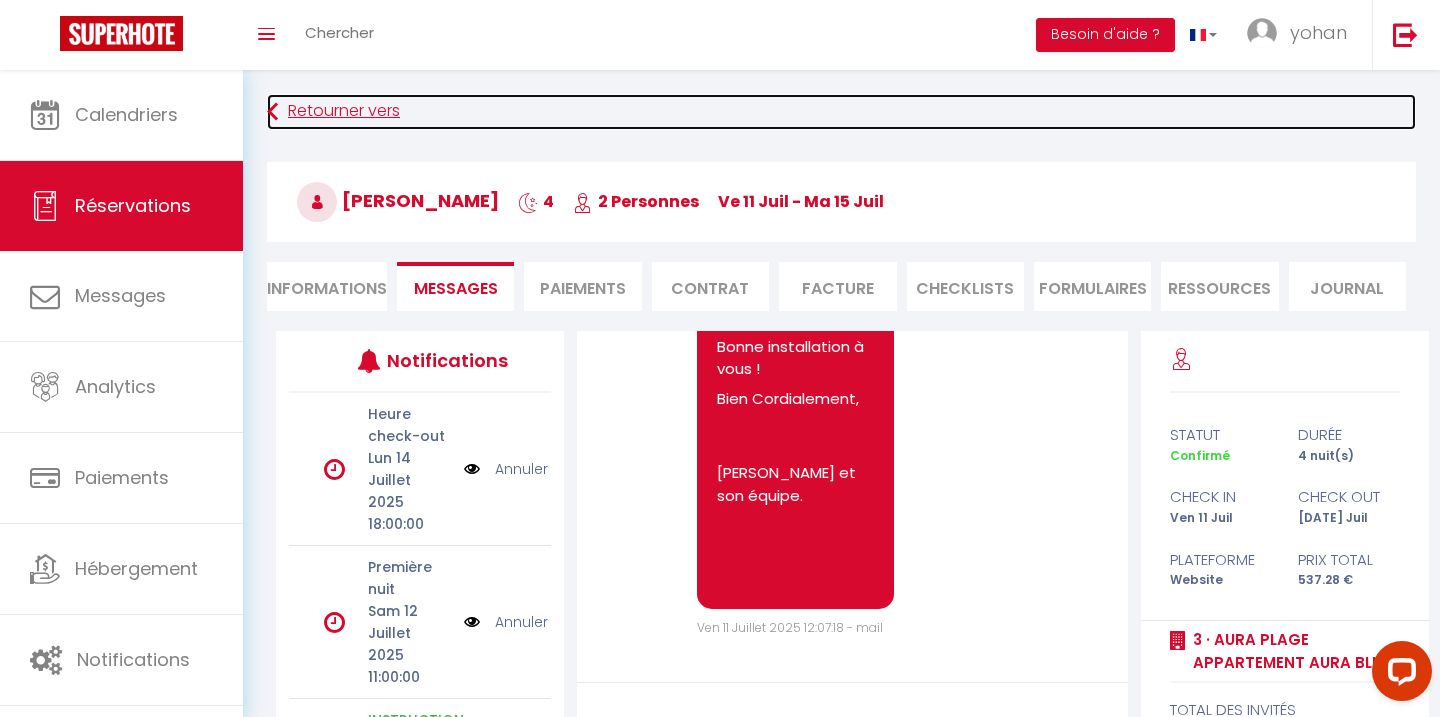 click on "Retourner vers" at bounding box center [841, 112] 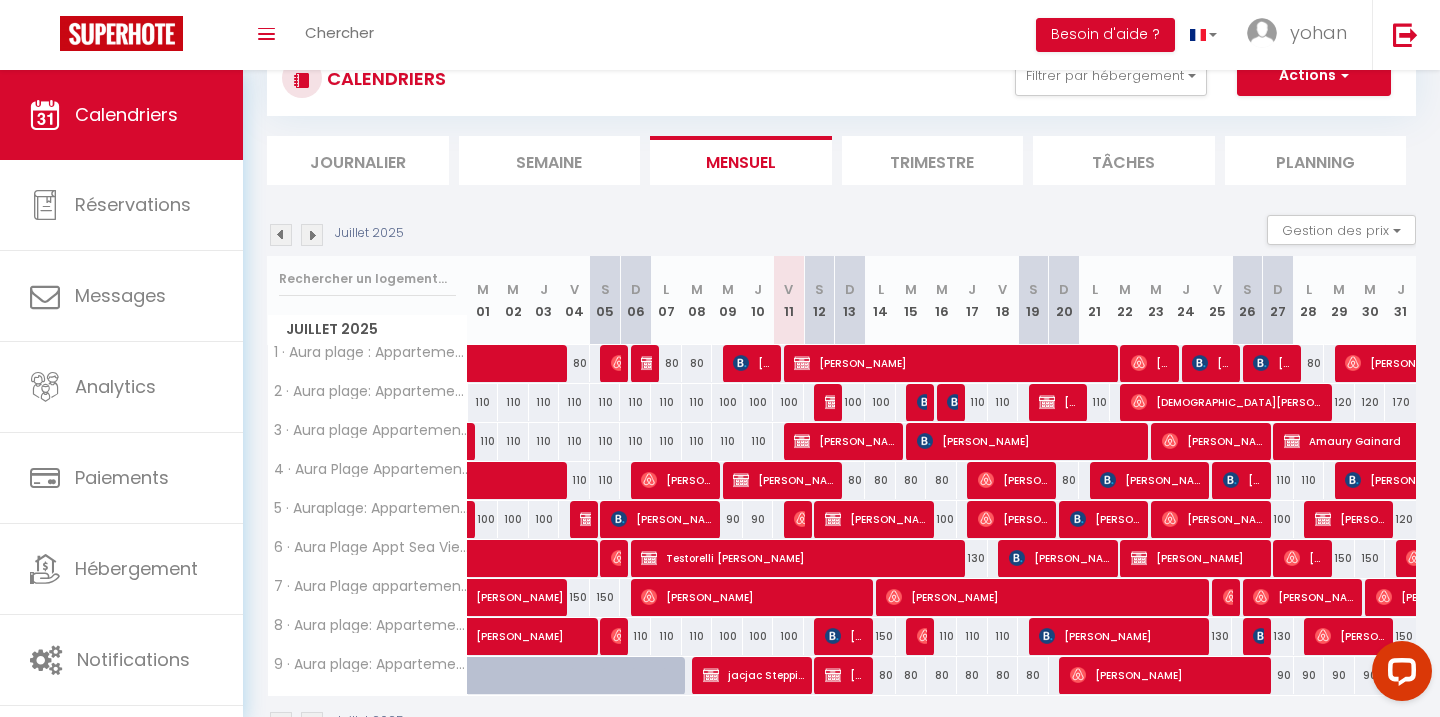 scroll, scrollTop: 133, scrollLeft: 0, axis: vertical 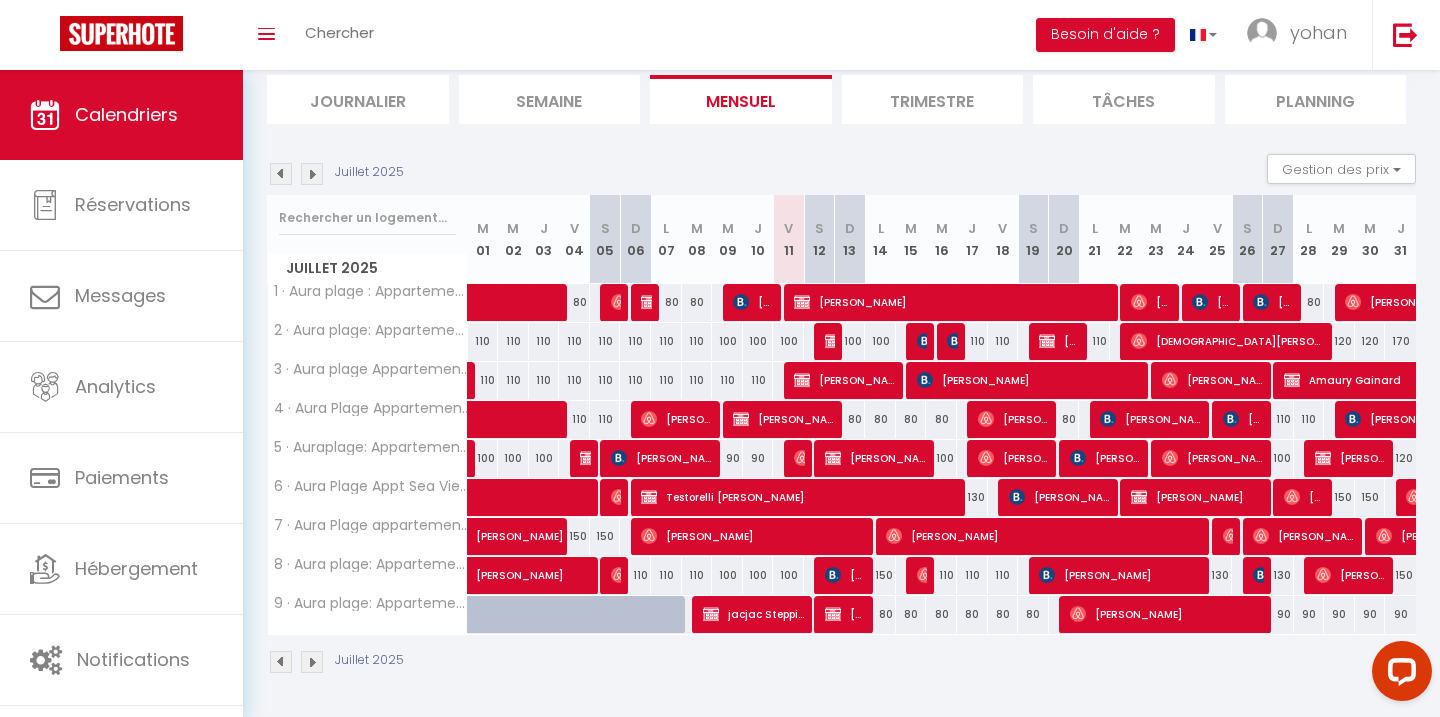 click on "Juillet 2025" at bounding box center (841, 664) 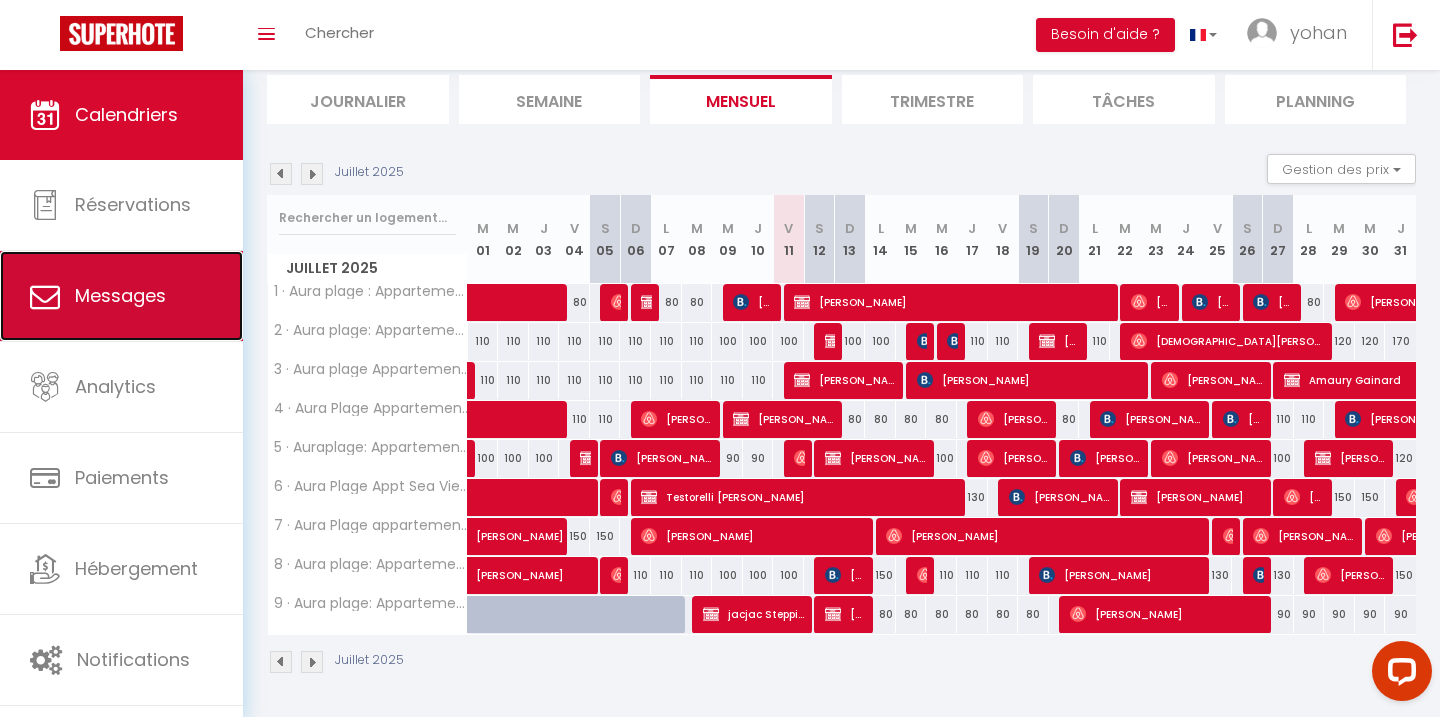 click on "Messages" at bounding box center [121, 296] 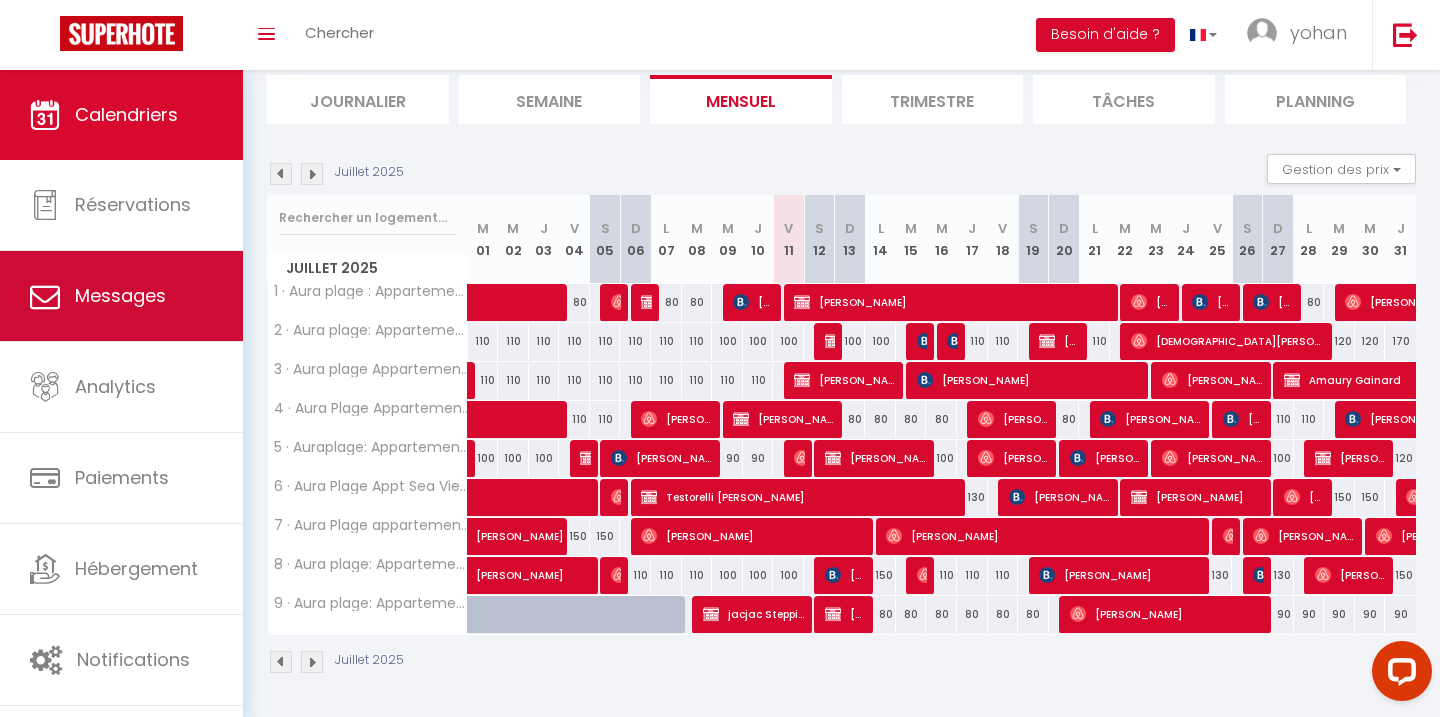scroll, scrollTop: 0, scrollLeft: 0, axis: both 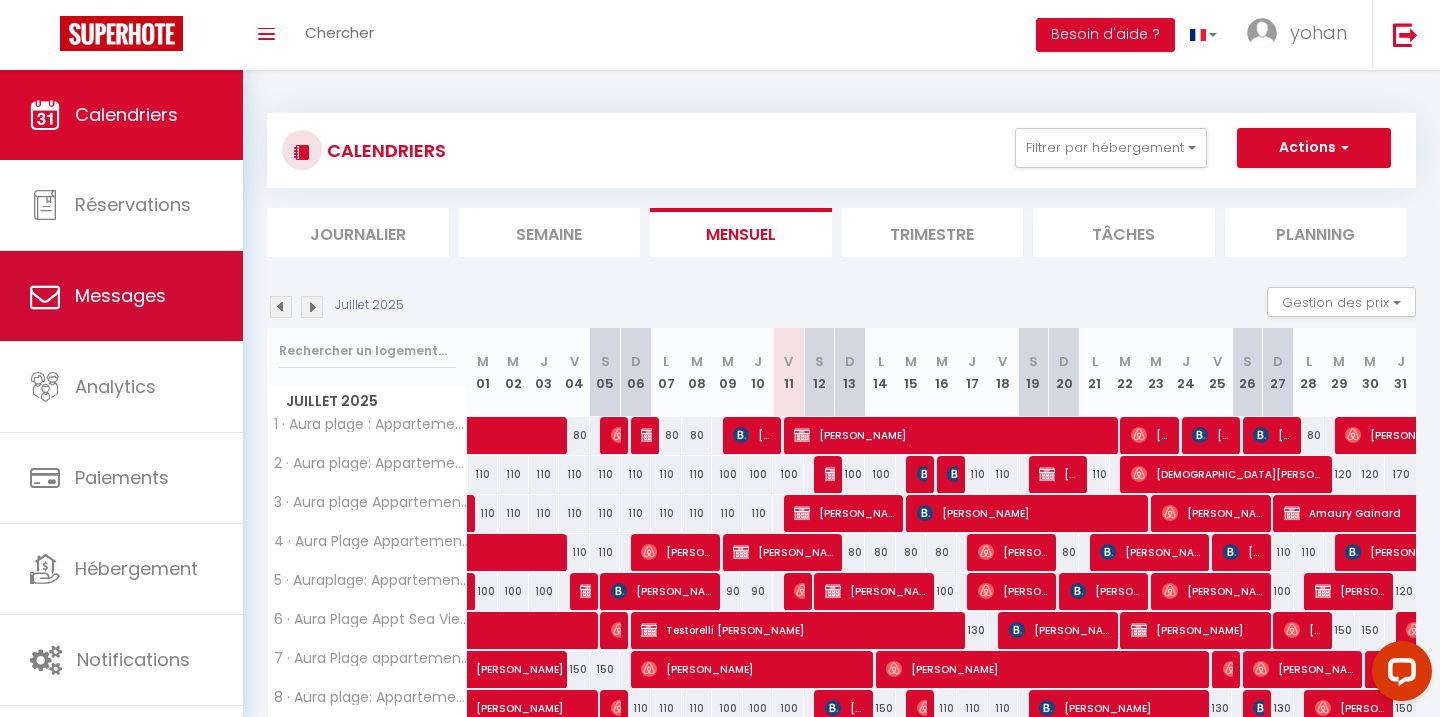 select on "message" 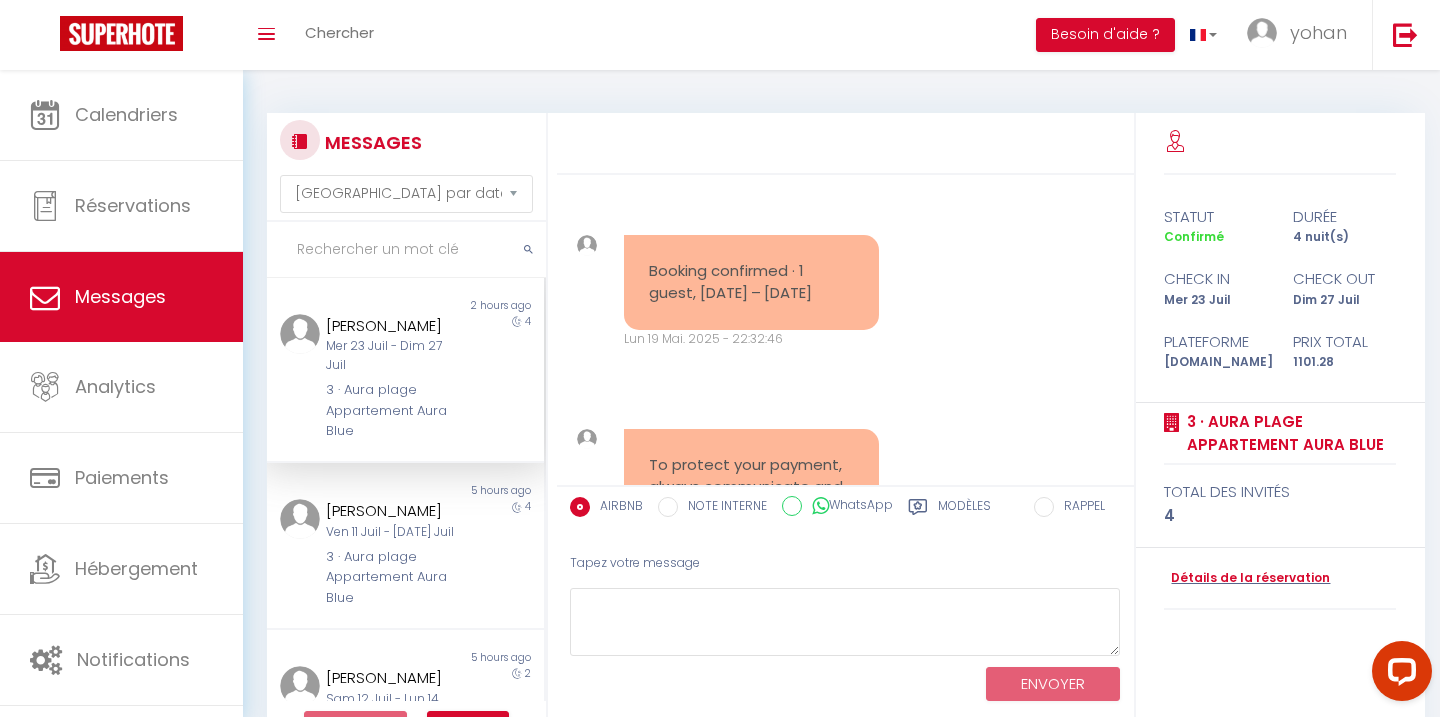 scroll, scrollTop: 2897, scrollLeft: 0, axis: vertical 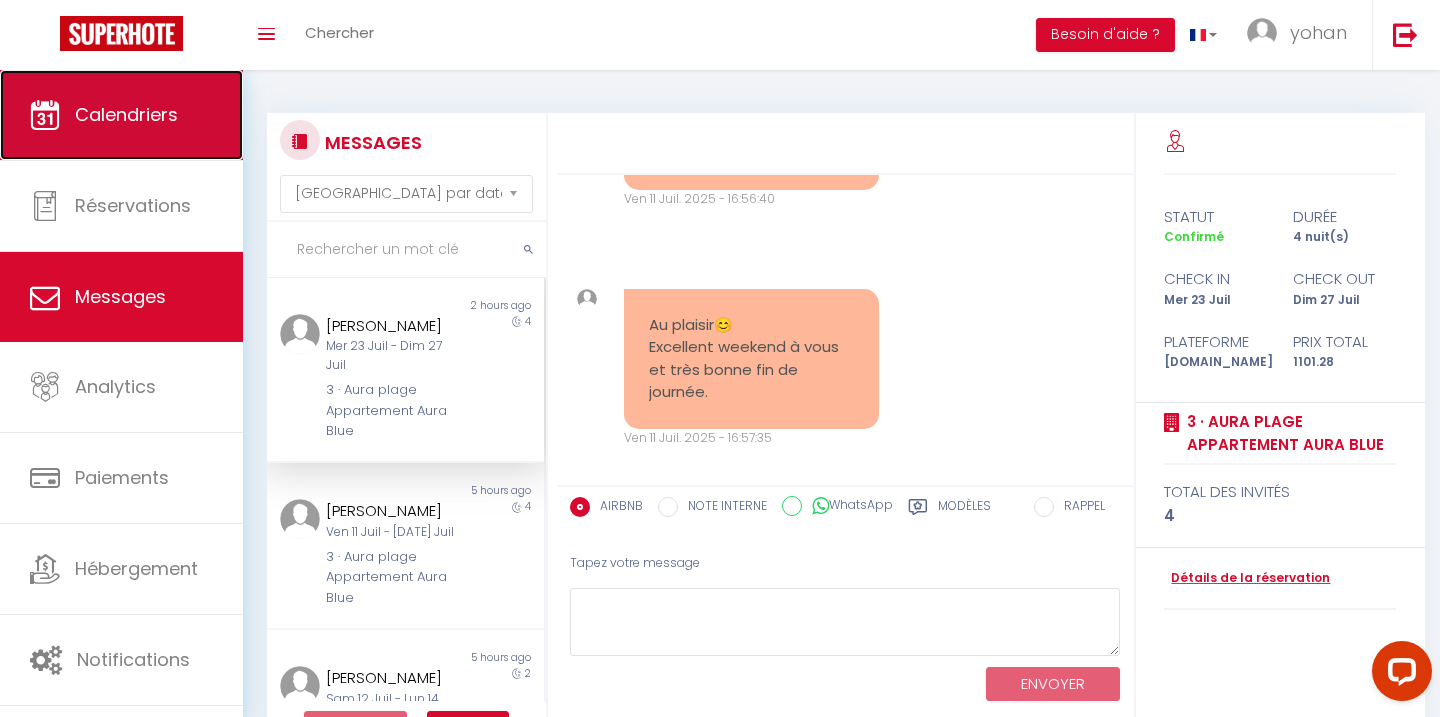 click on "Calendriers" at bounding box center [121, 115] 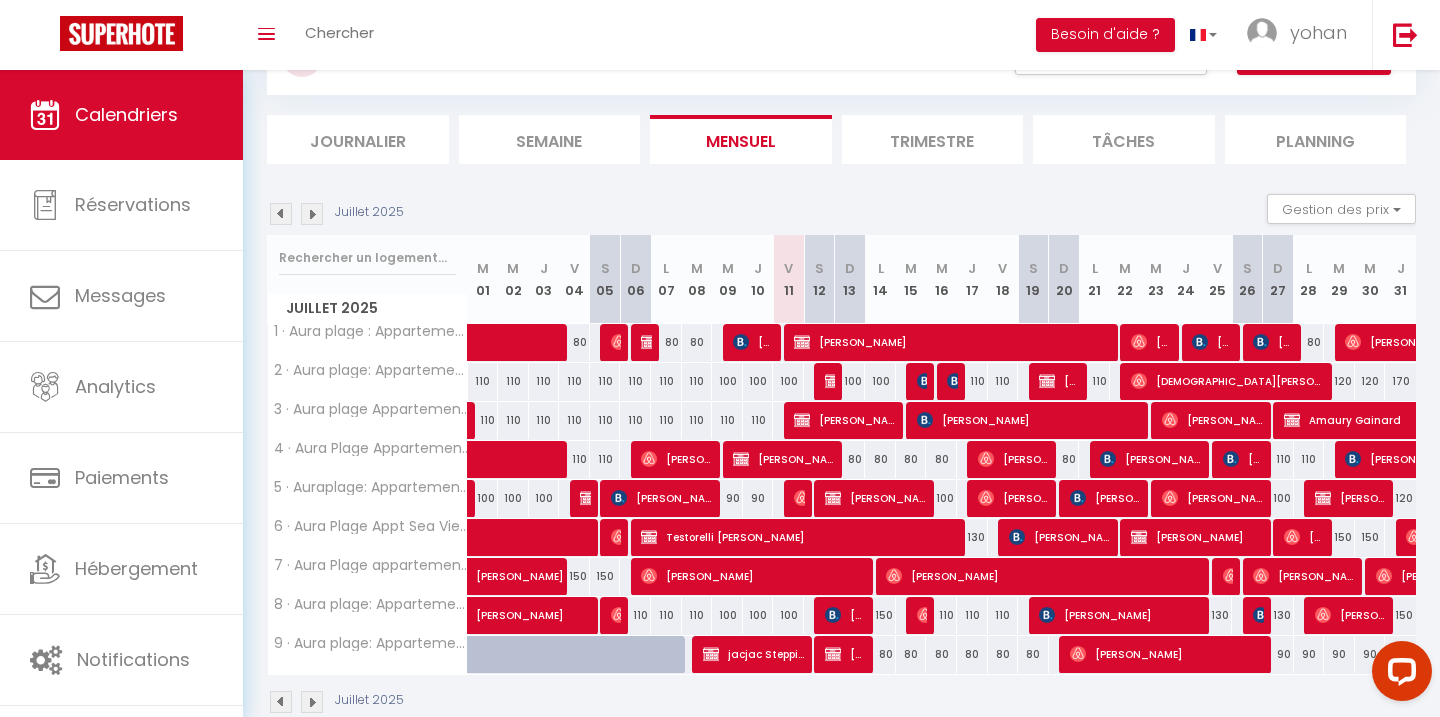 scroll, scrollTop: 133, scrollLeft: 0, axis: vertical 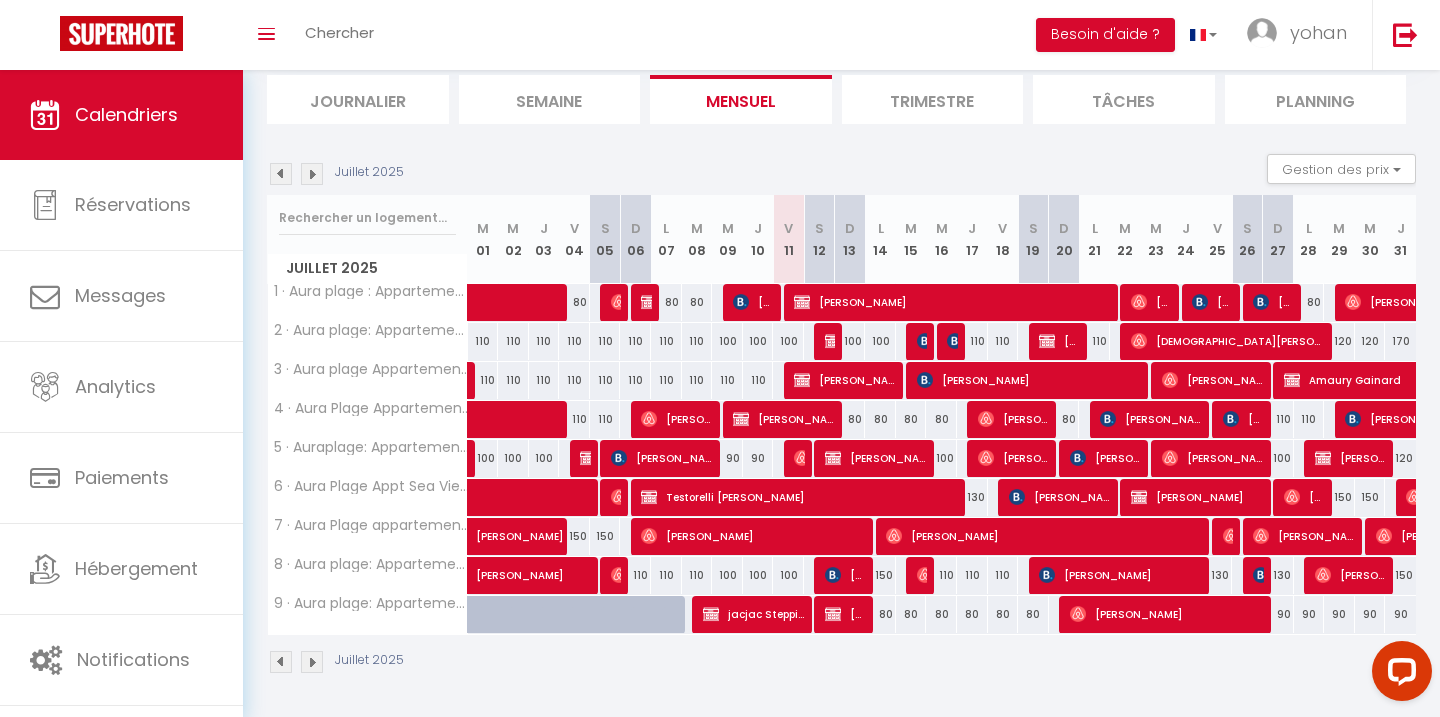 click on "Juillet 2025" at bounding box center (841, 664) 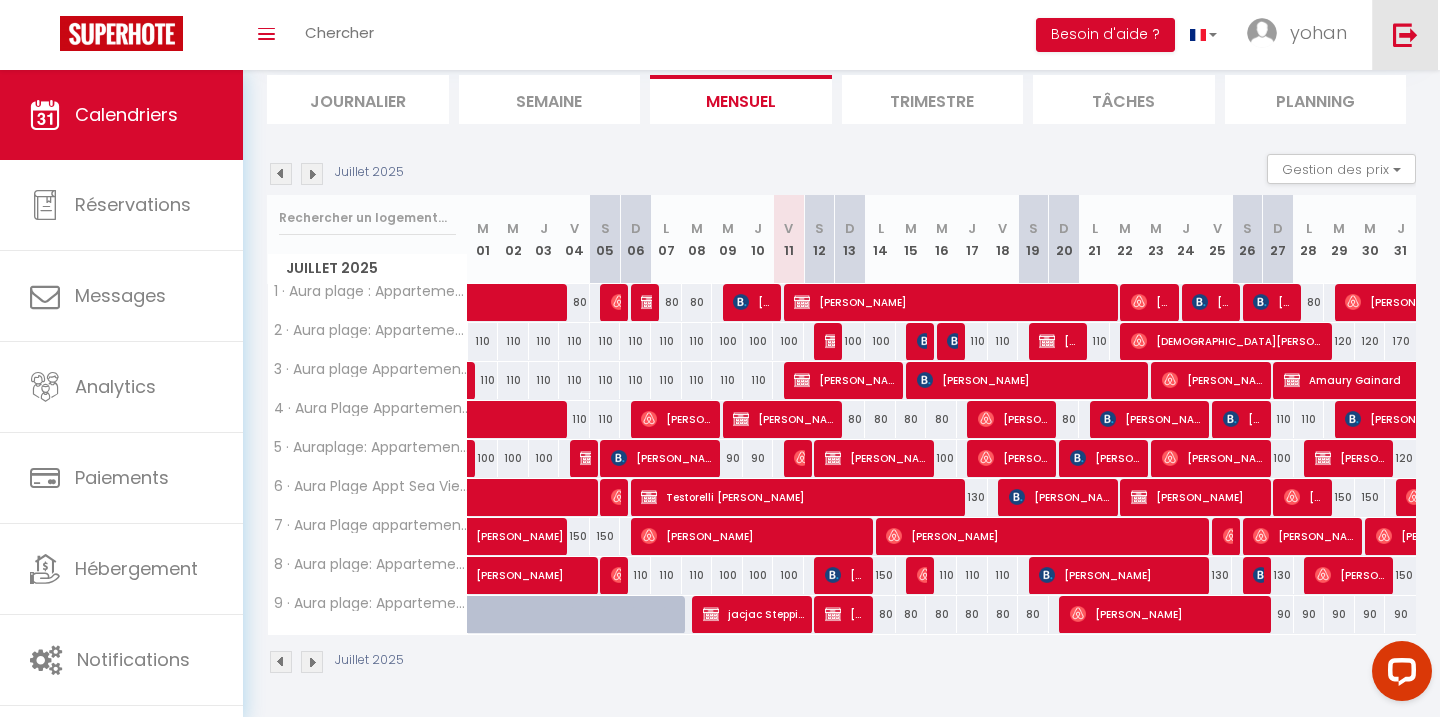 click at bounding box center (1405, 35) 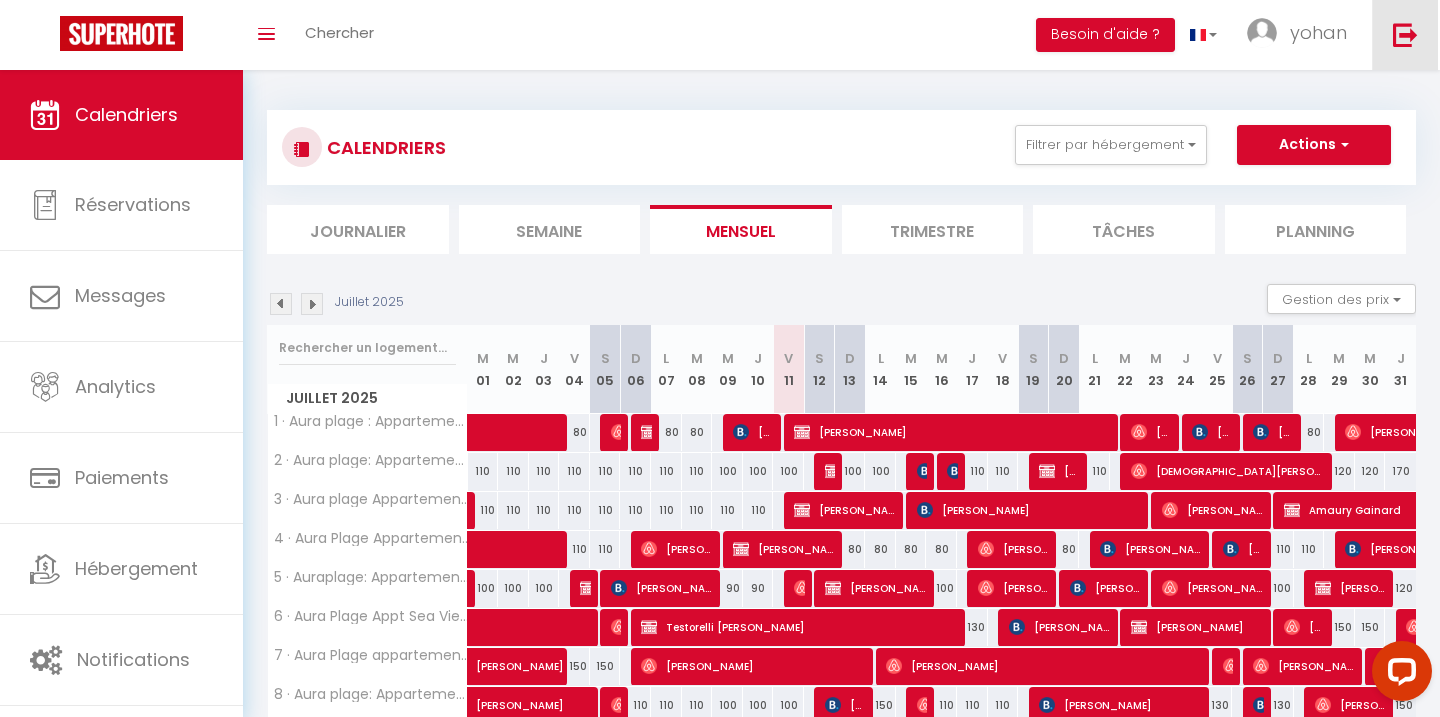 scroll, scrollTop: 21, scrollLeft: 0, axis: vertical 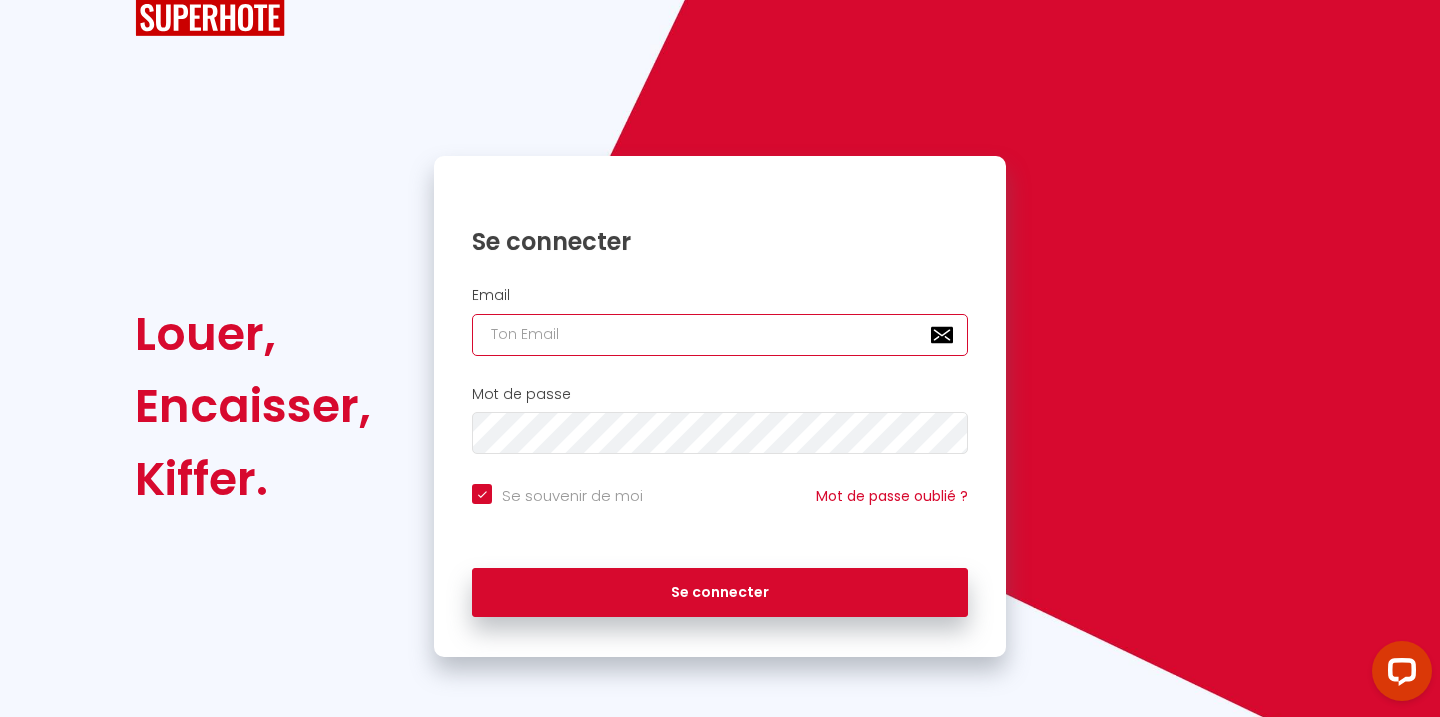 type on "[EMAIL_ADDRESS][DOMAIN_NAME]" 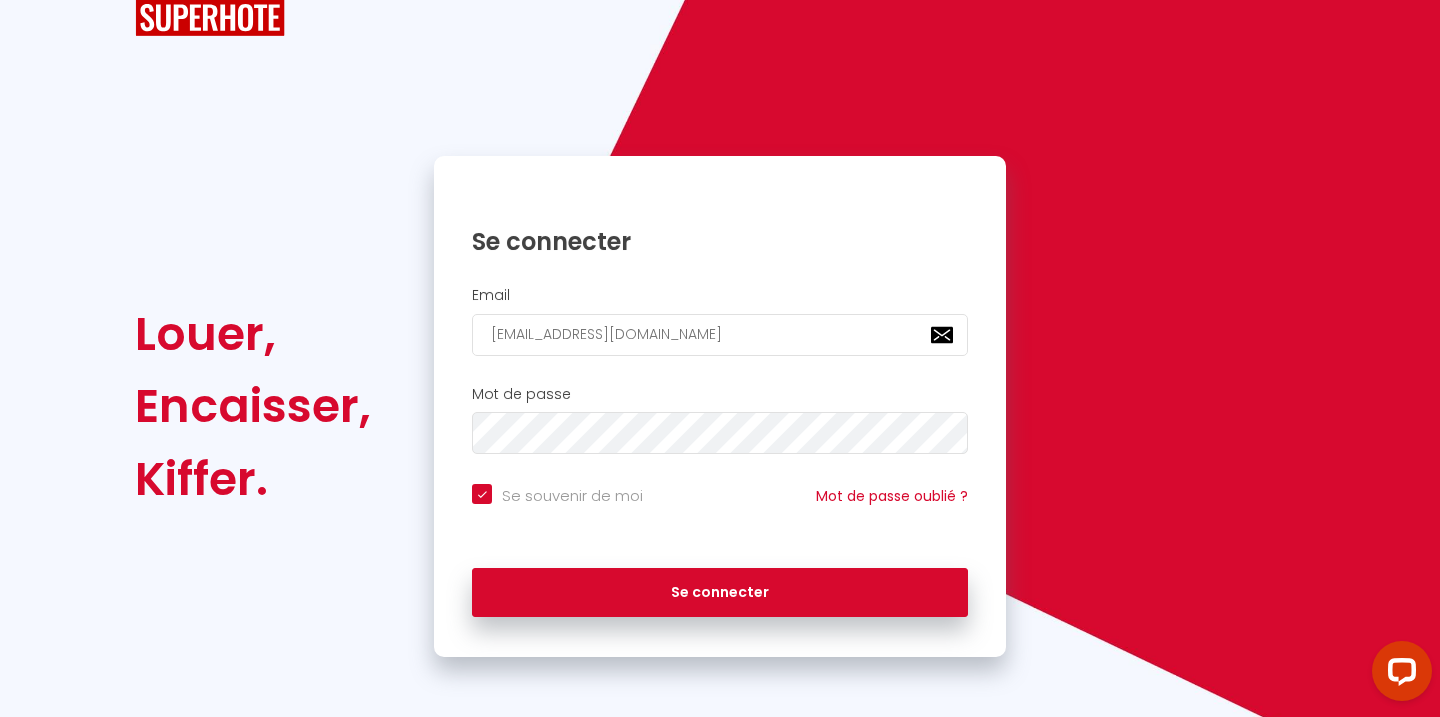 checkbox on "true" 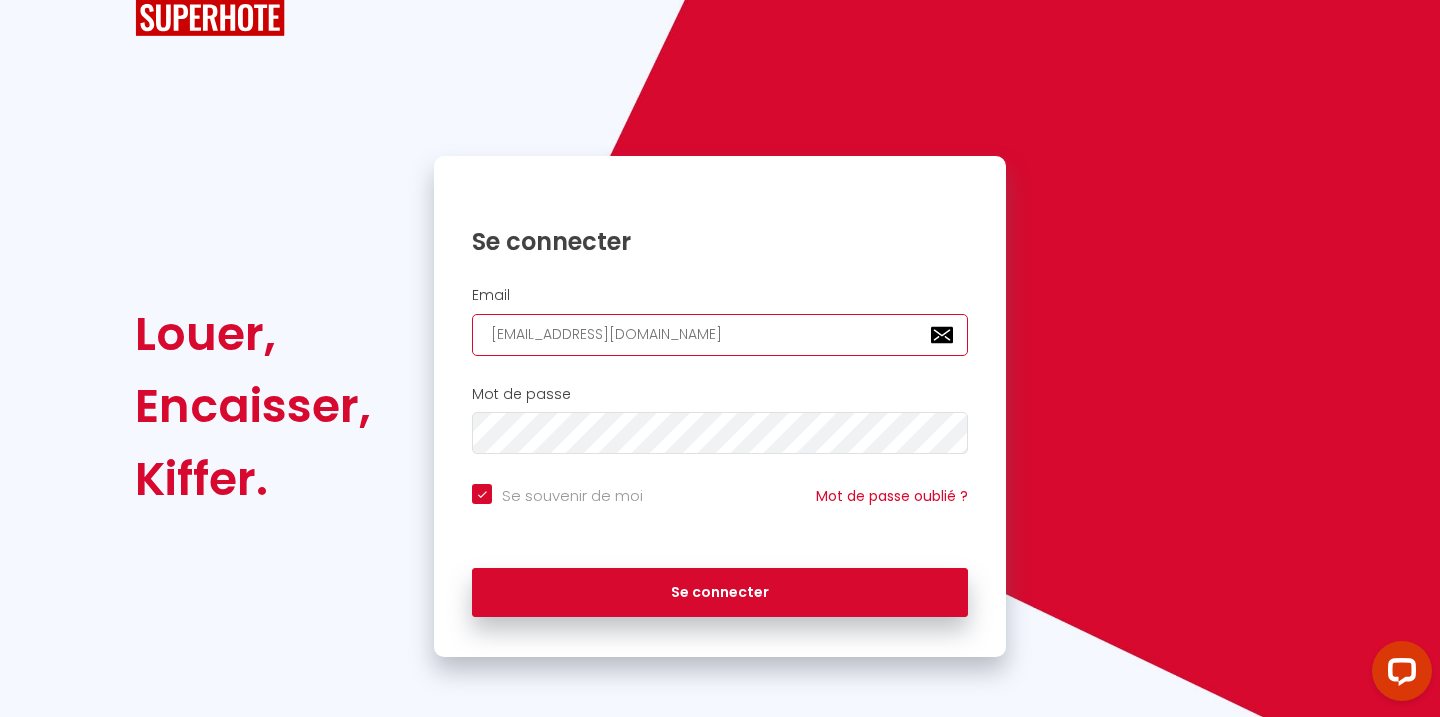 click on "[EMAIL_ADDRESS][DOMAIN_NAME]" at bounding box center [720, 335] 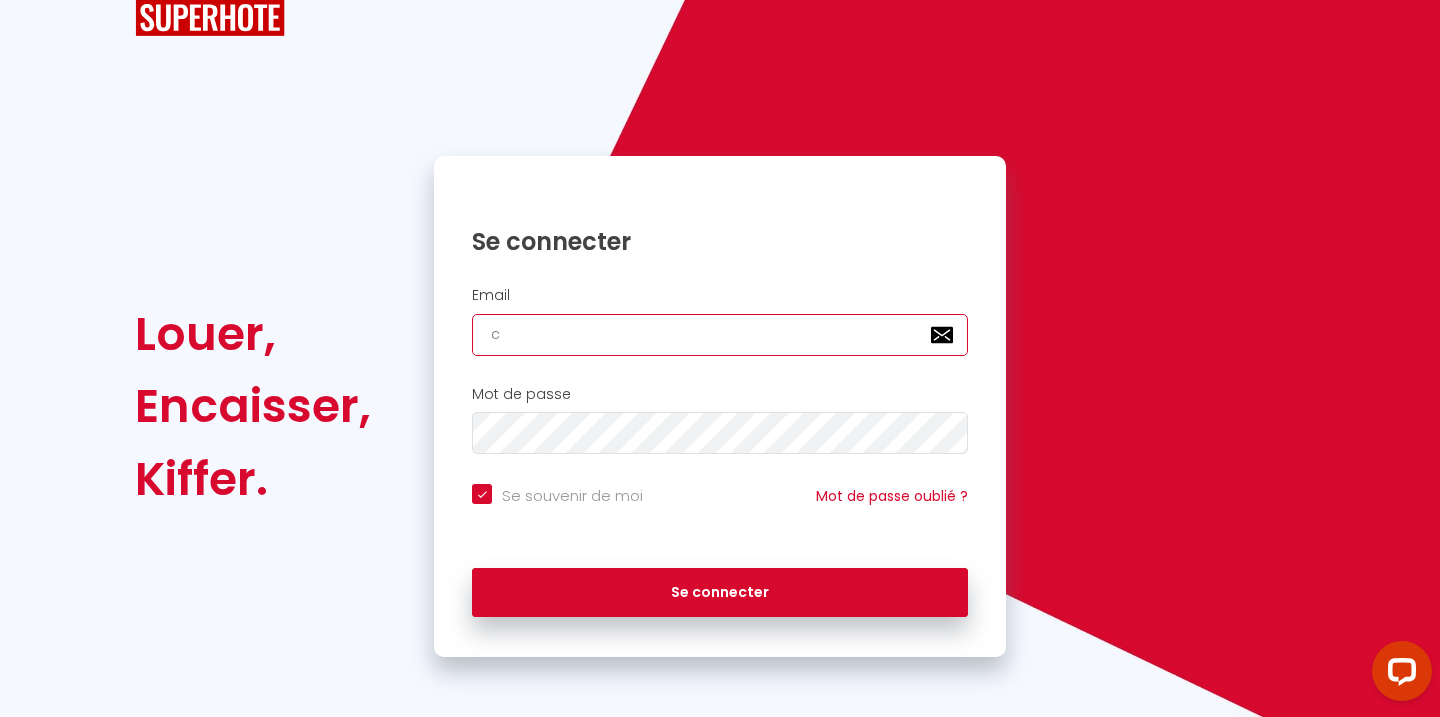 checkbox on "true" 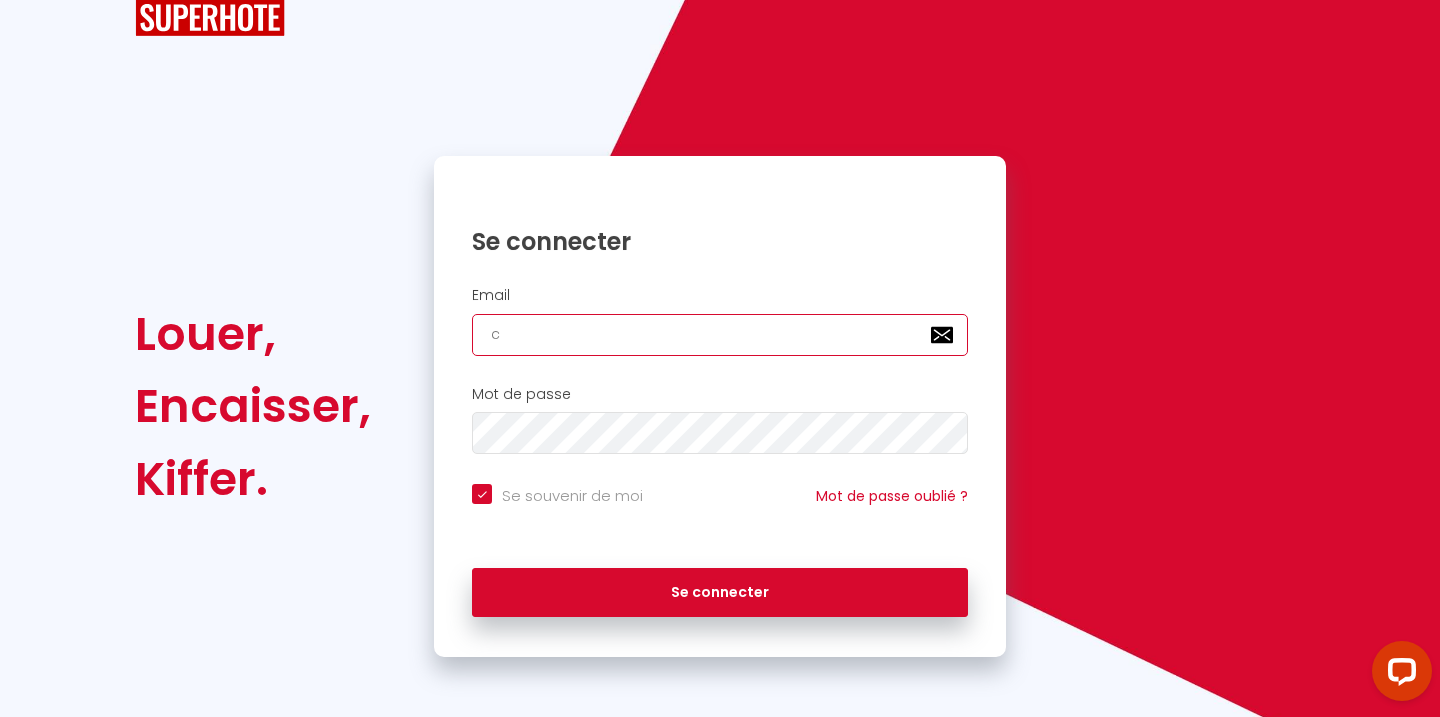 type on "conciergerie.sunservice@gmail.com" 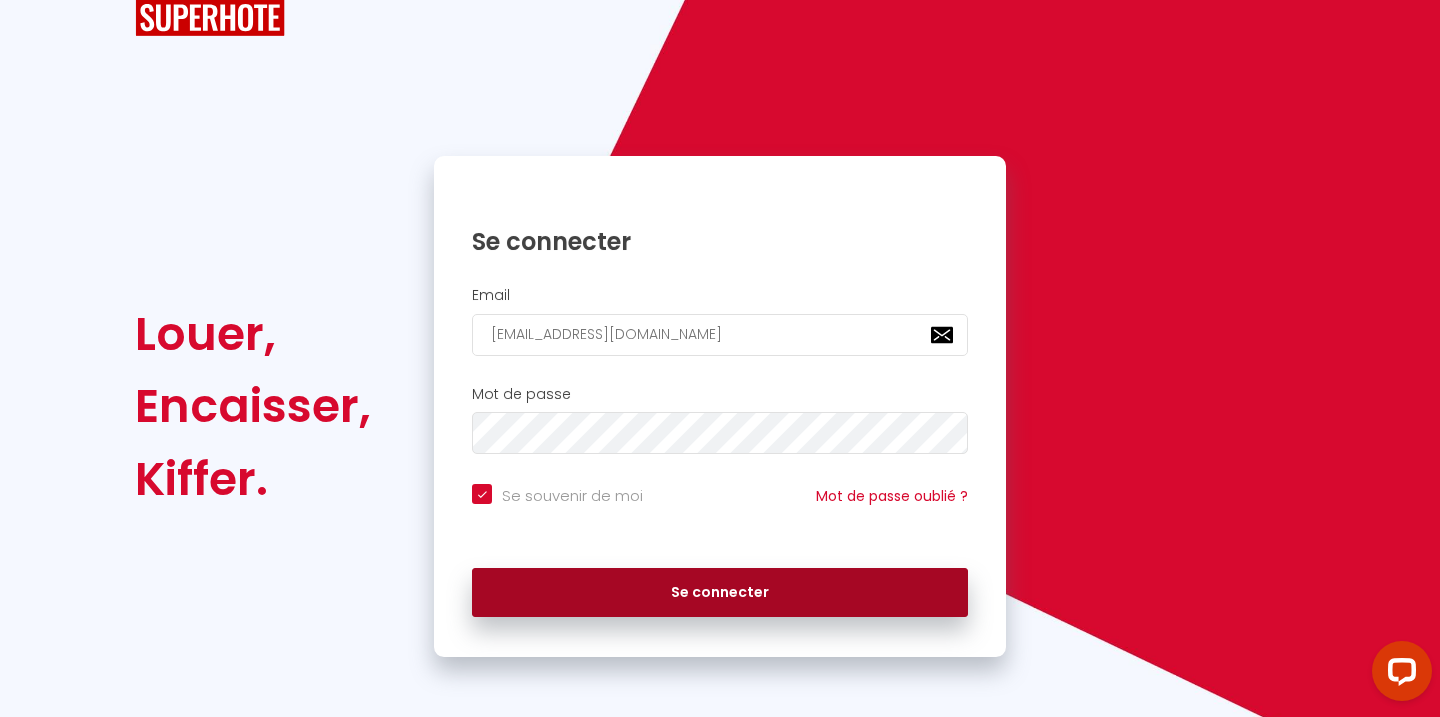 click on "Se connecter" at bounding box center [720, 593] 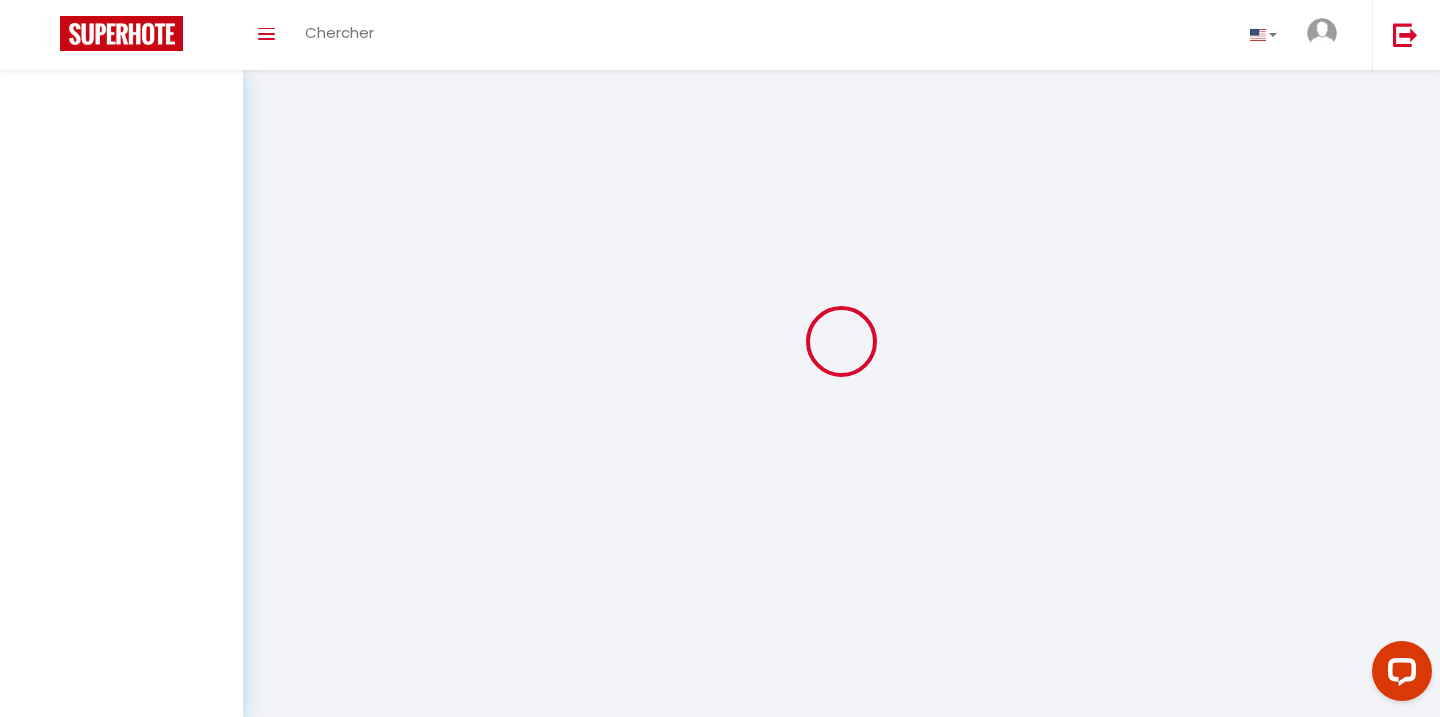 scroll, scrollTop: 0, scrollLeft: 0, axis: both 